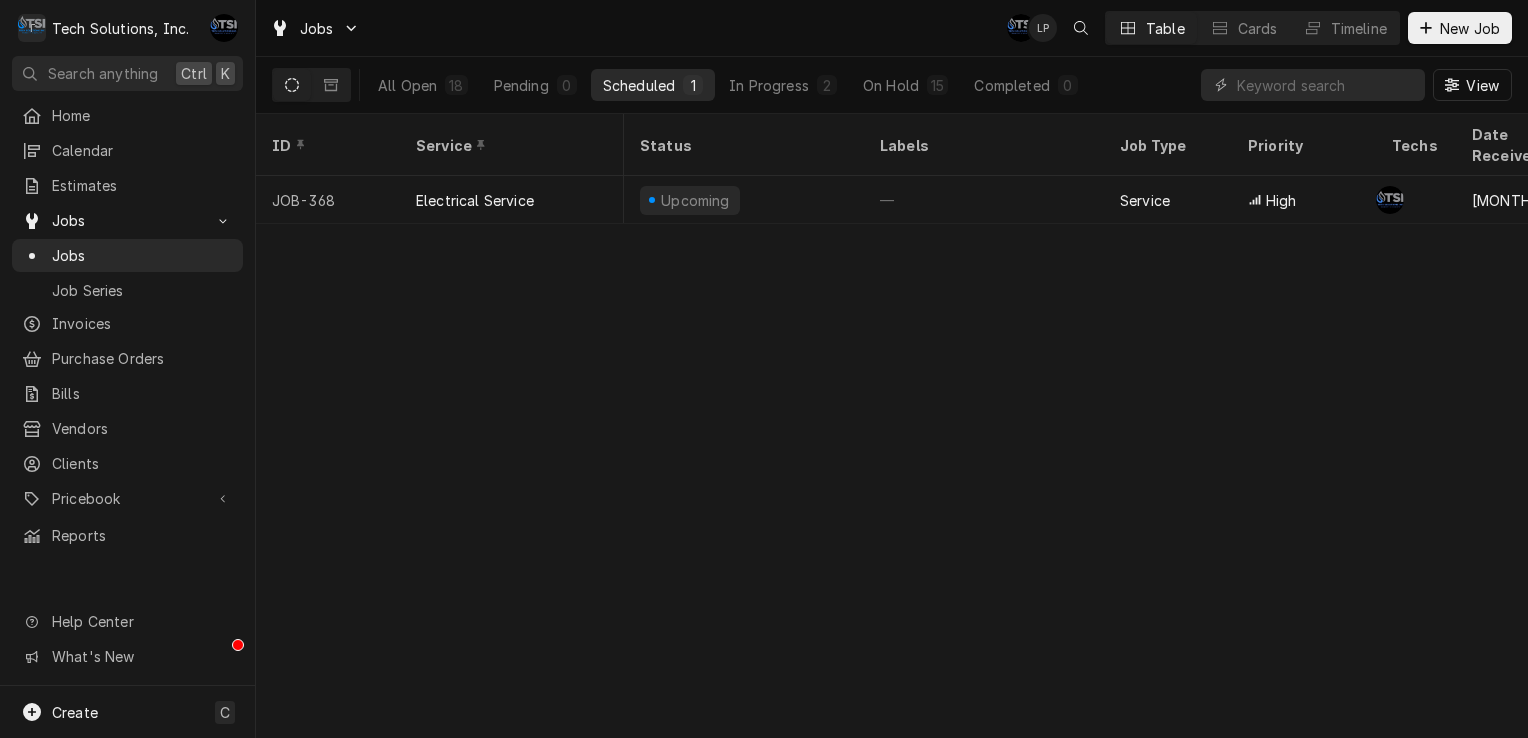 scroll, scrollTop: 0, scrollLeft: 0, axis: both 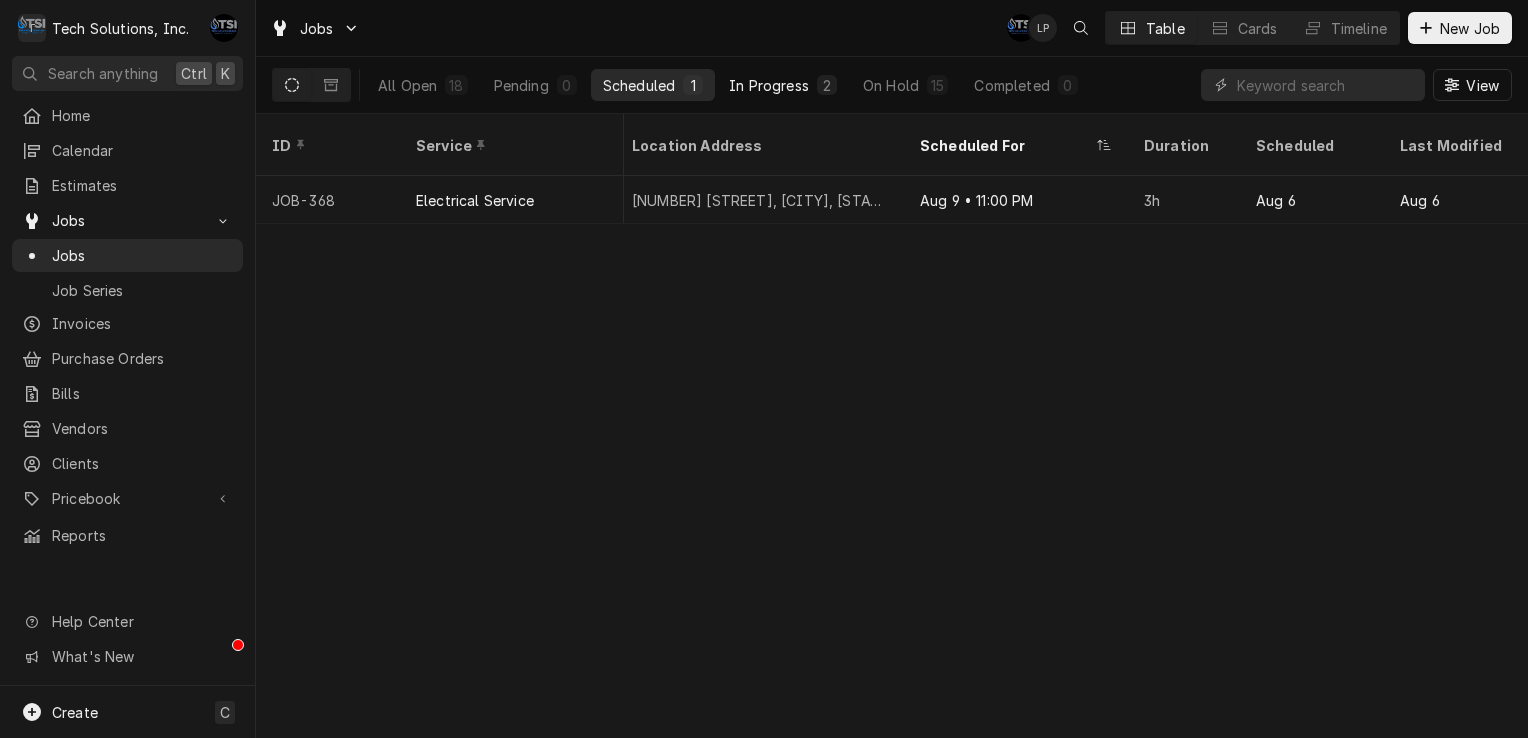 click on "In Progress 2" at bounding box center (783, 85) 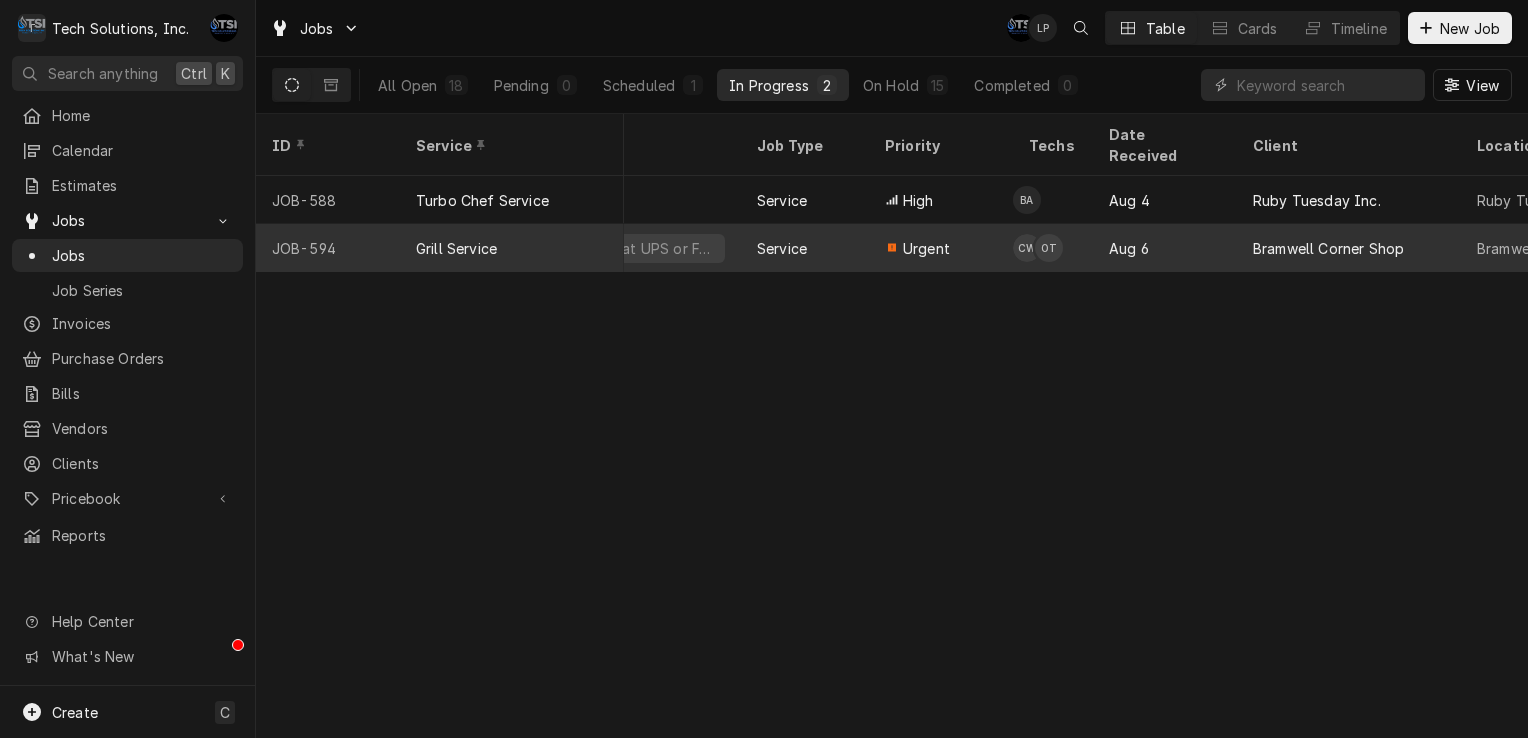 scroll, scrollTop: 0, scrollLeft: 0, axis: both 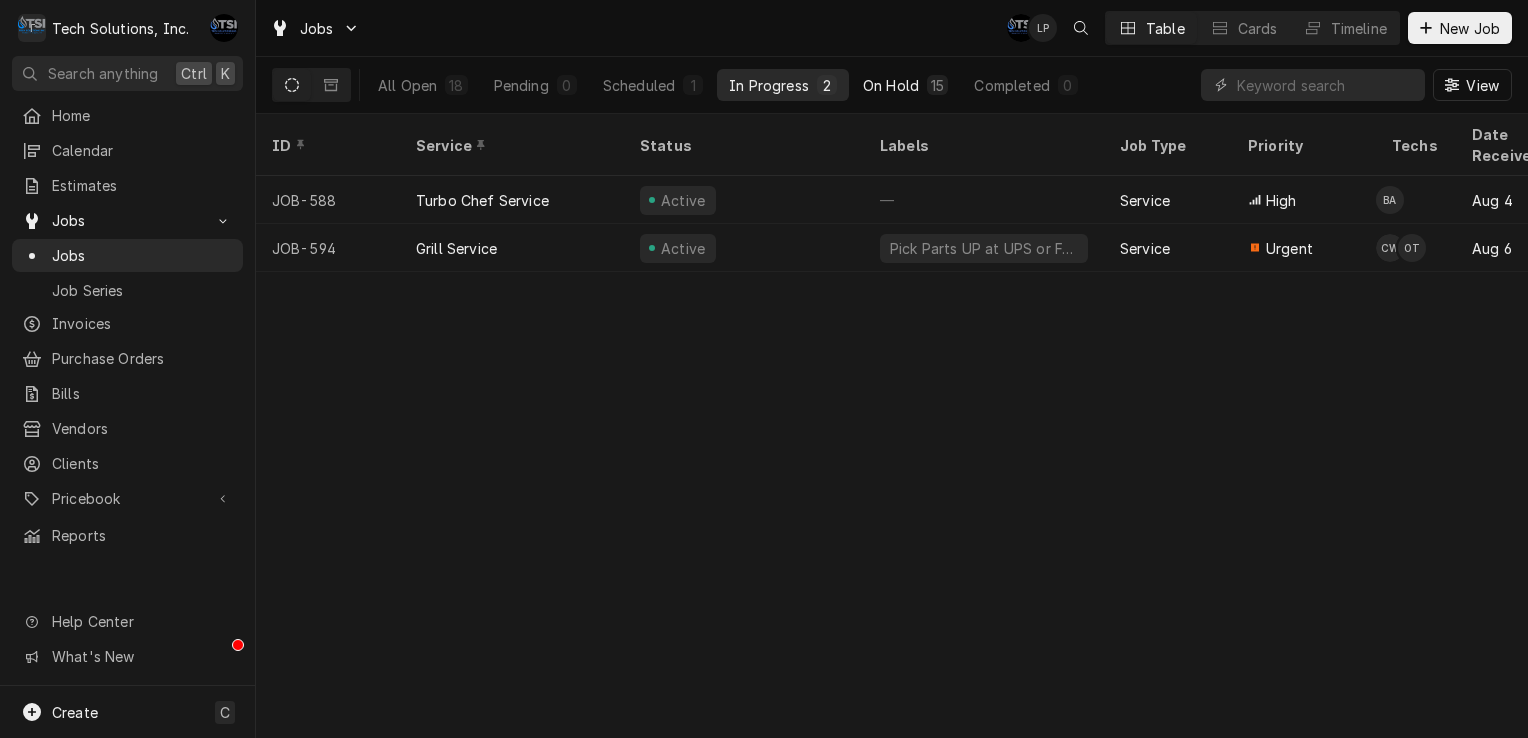 click on "On Hold 15" at bounding box center [905, 85] 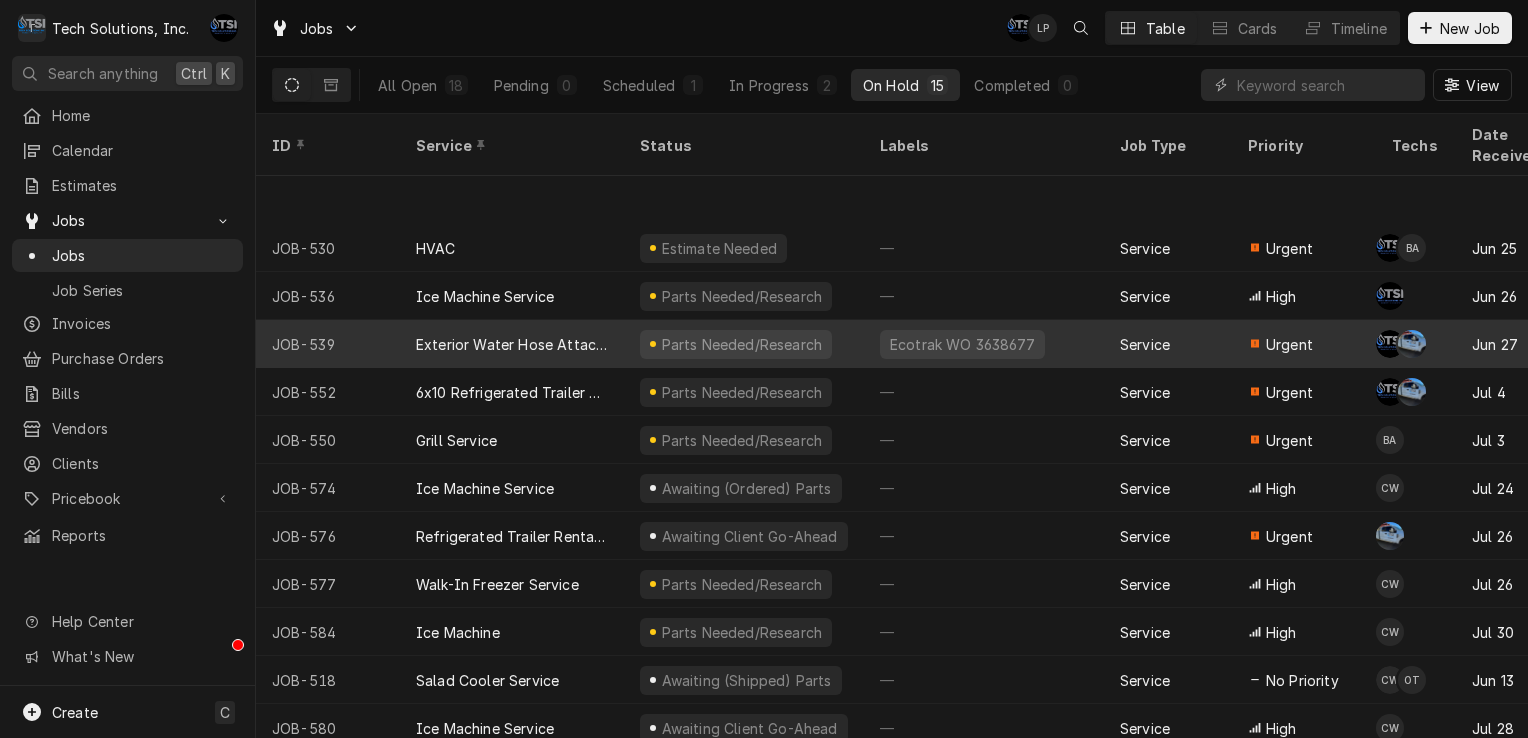 scroll, scrollTop: 148, scrollLeft: 0, axis: vertical 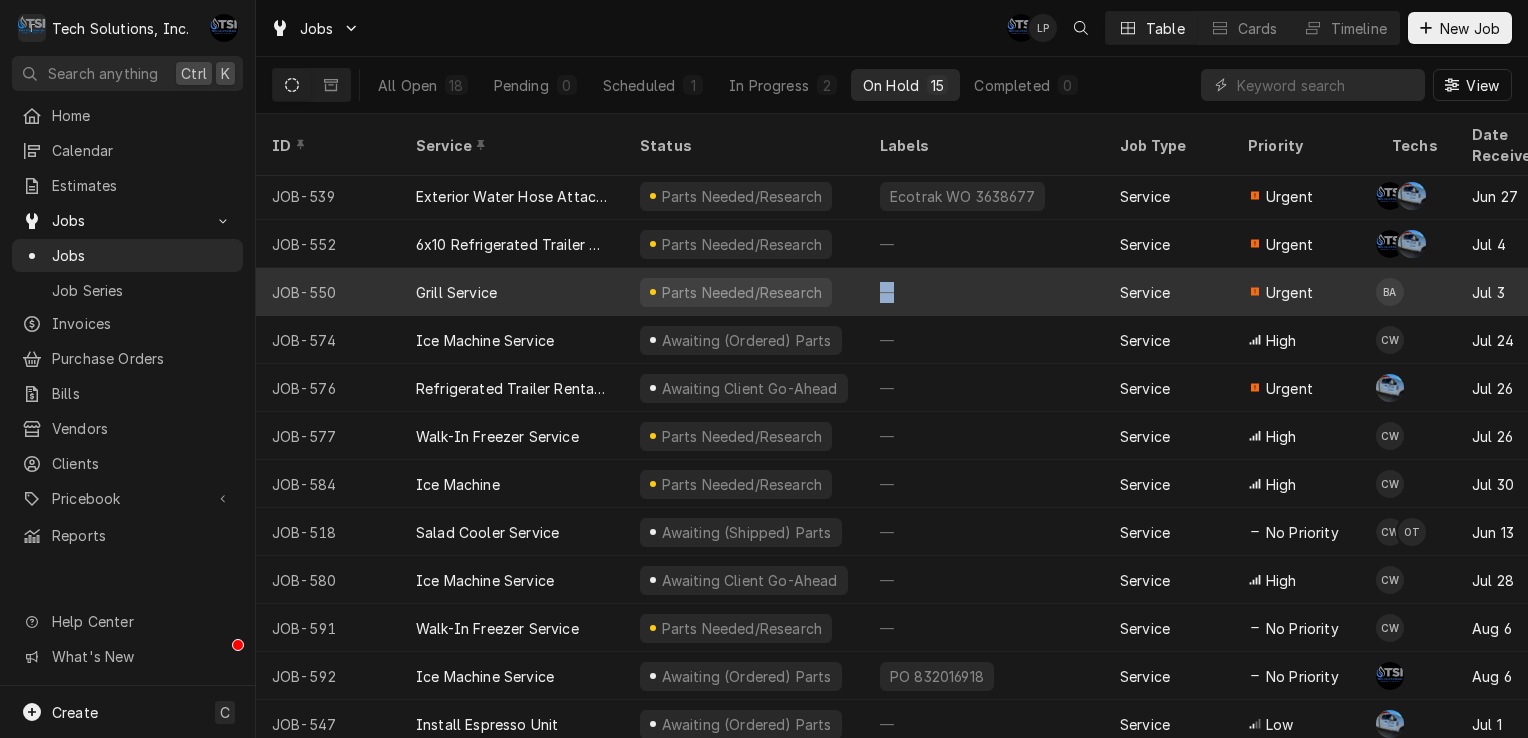drag, startPoint x: 828, startPoint y: 268, endPoint x: 935, endPoint y: 261, distance: 107.22873 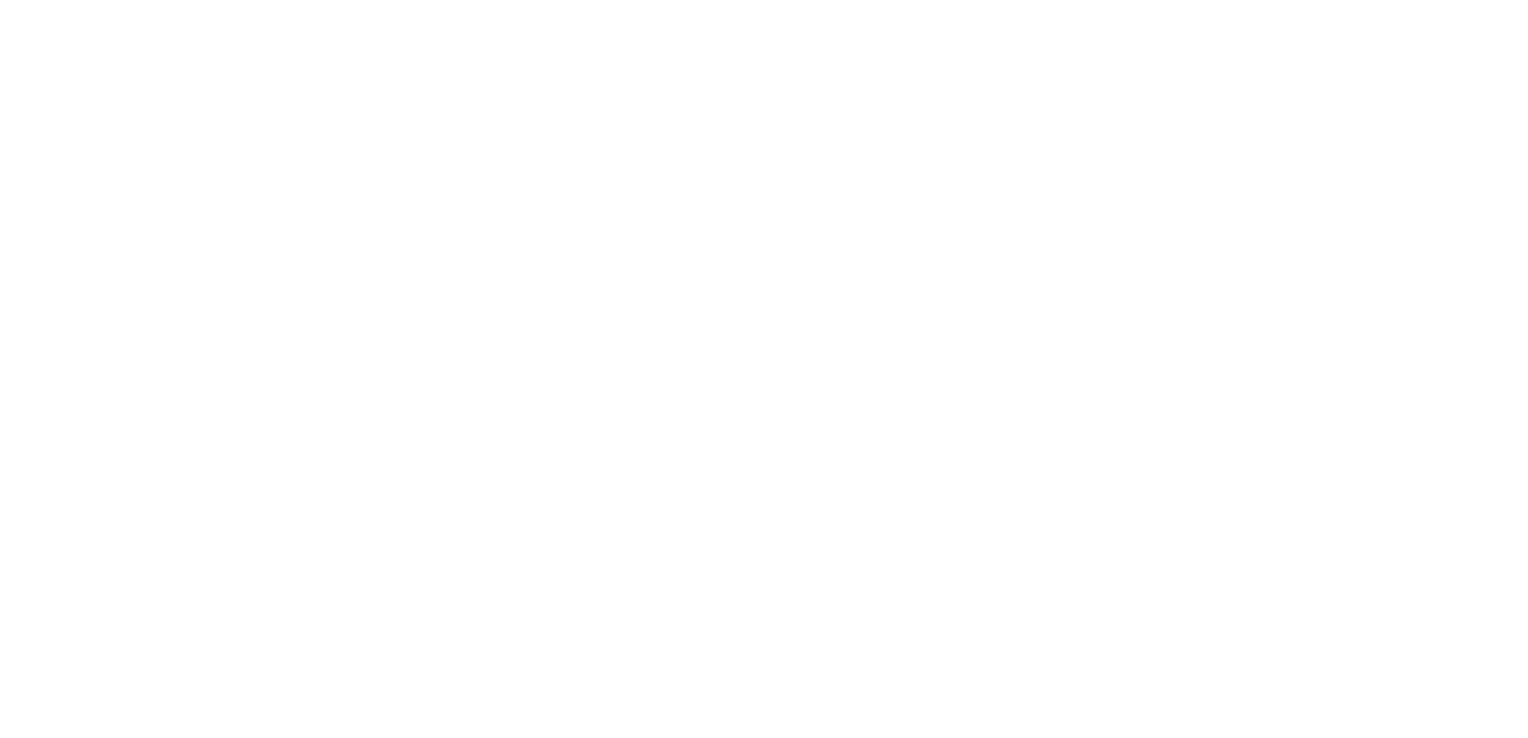 scroll, scrollTop: 0, scrollLeft: 0, axis: both 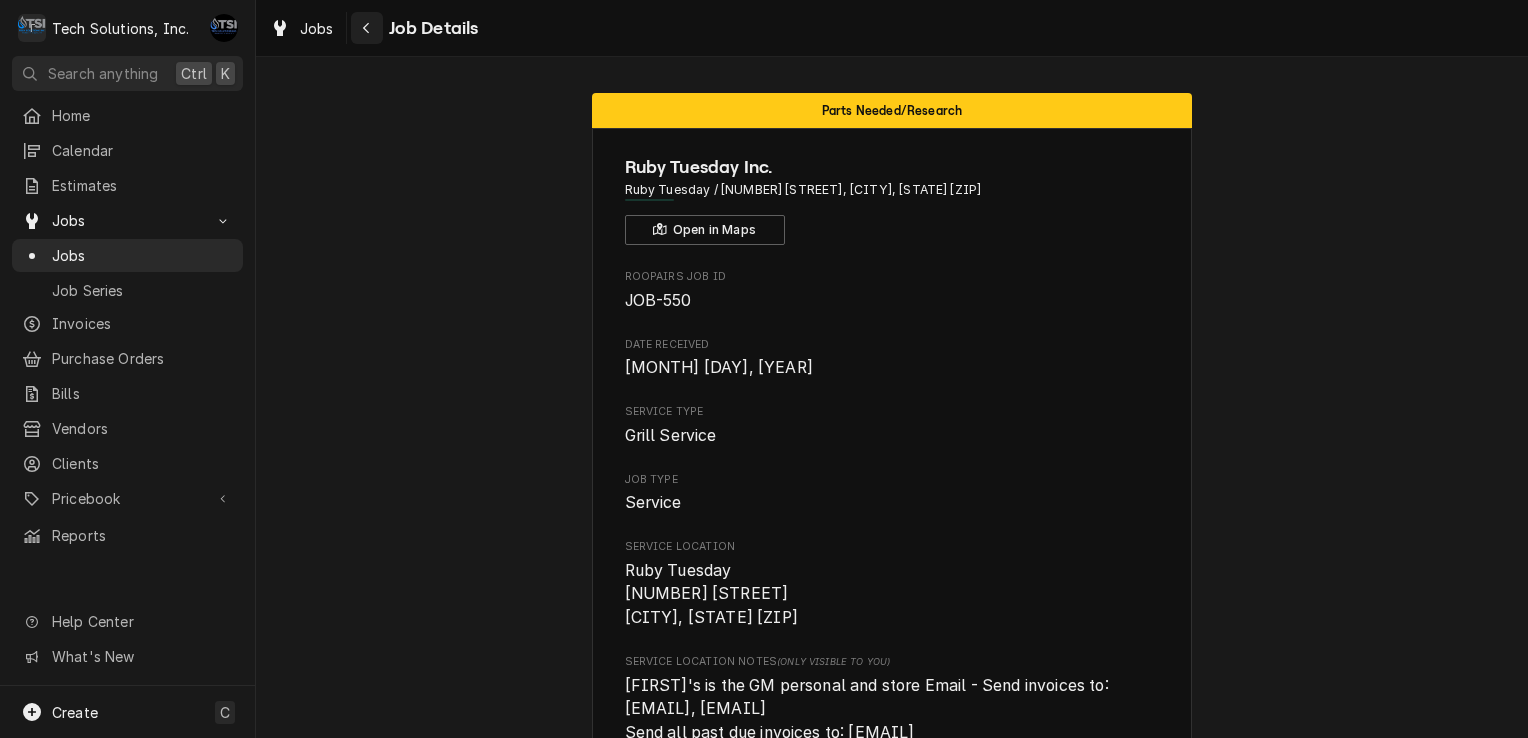 click 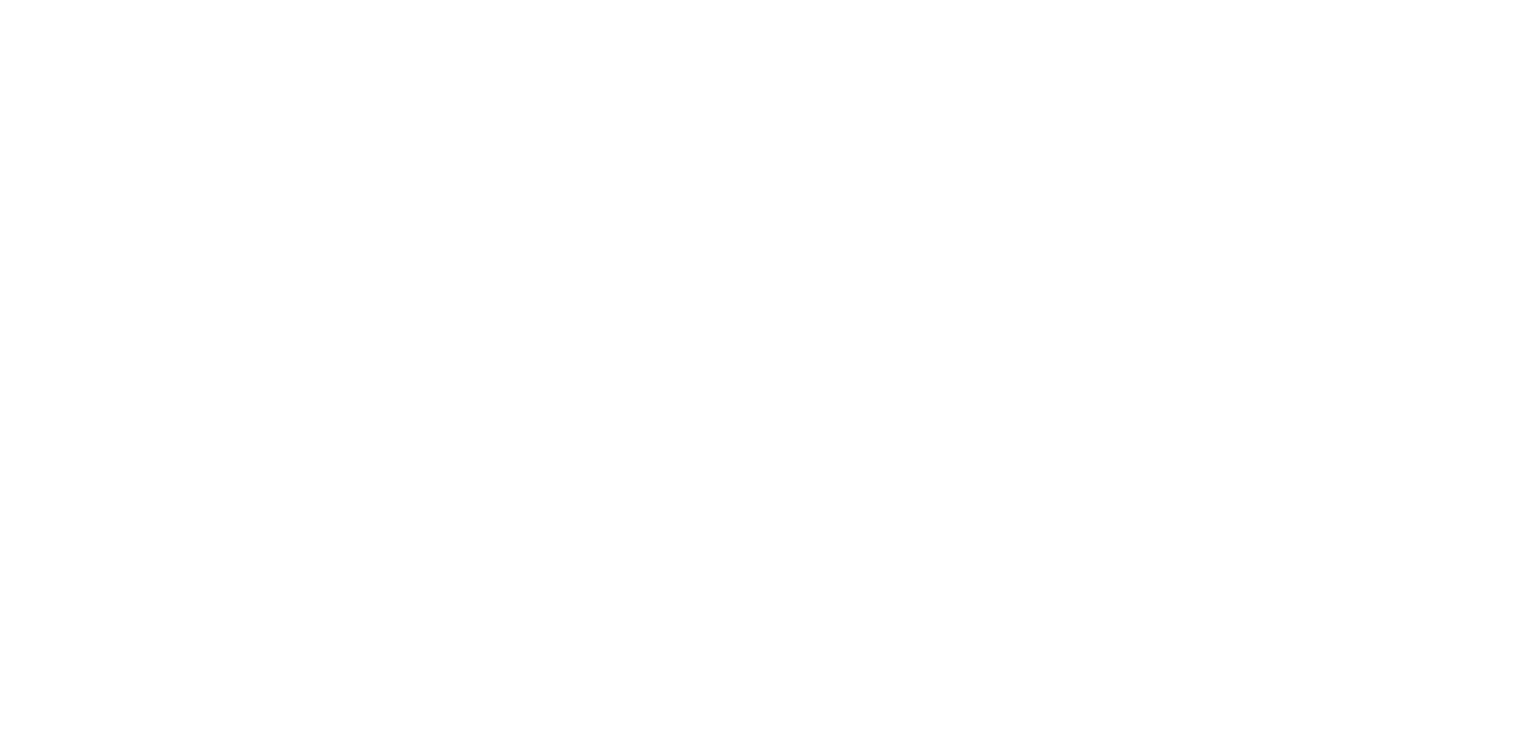 scroll, scrollTop: 0, scrollLeft: 0, axis: both 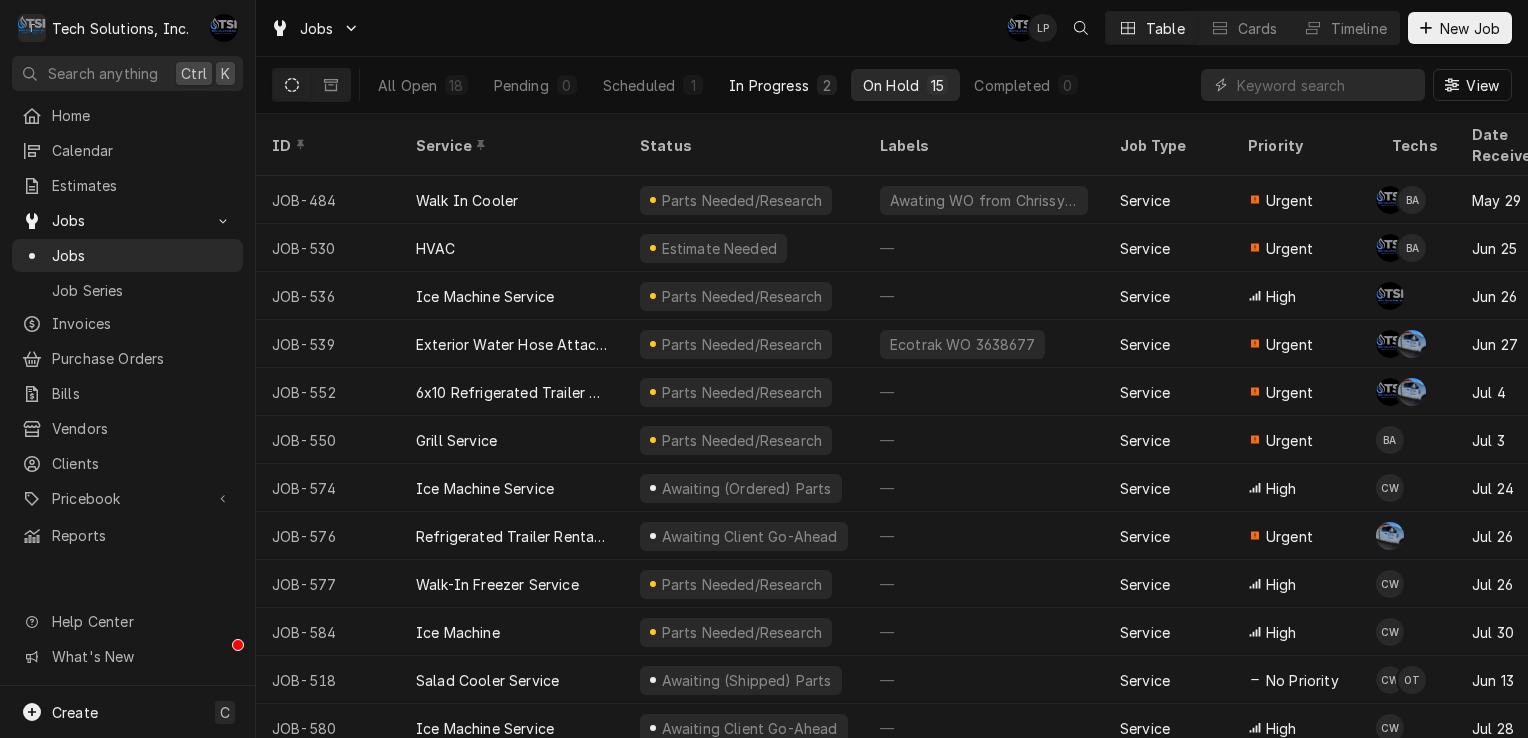 click on "In Progress 2" at bounding box center [783, 85] 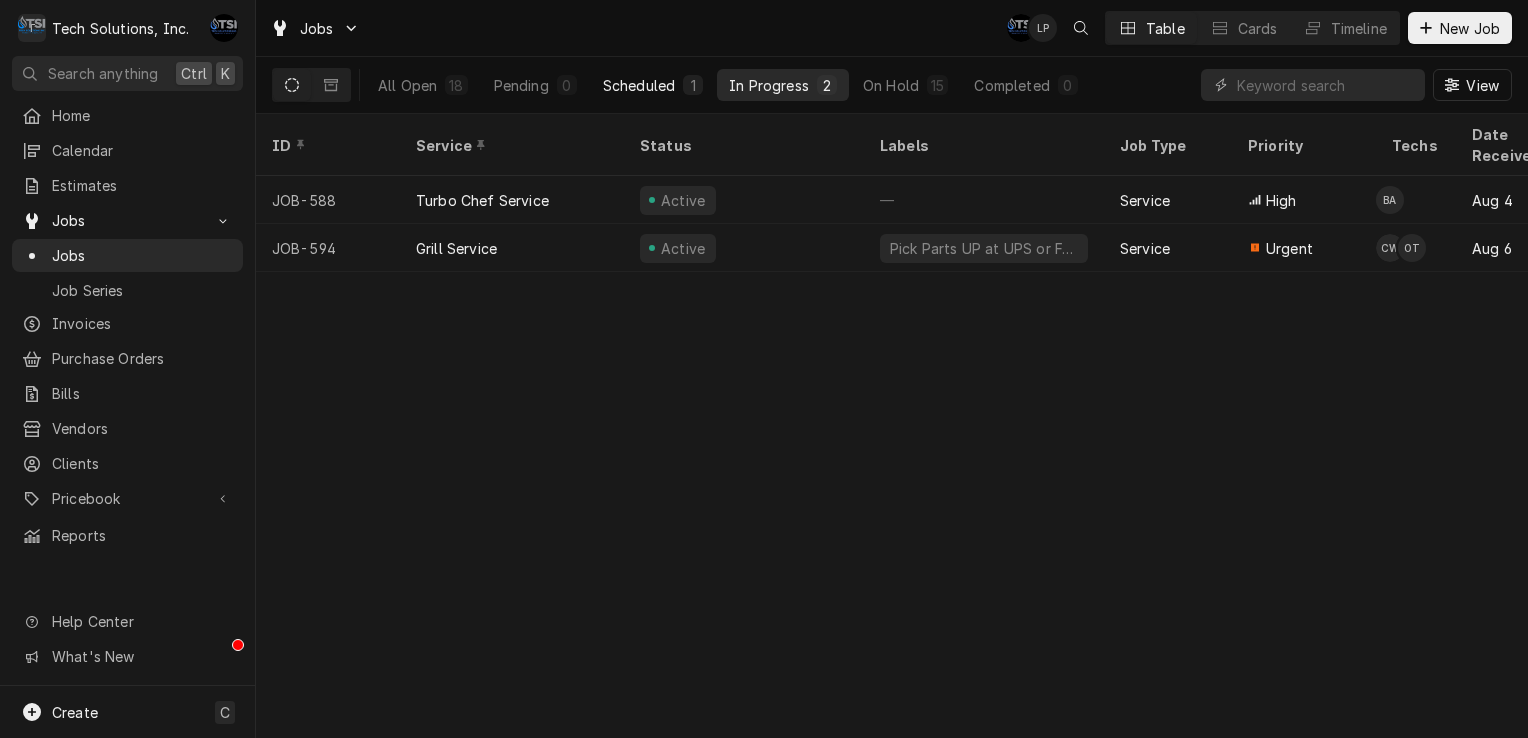 click on "Scheduled 1" at bounding box center [653, 85] 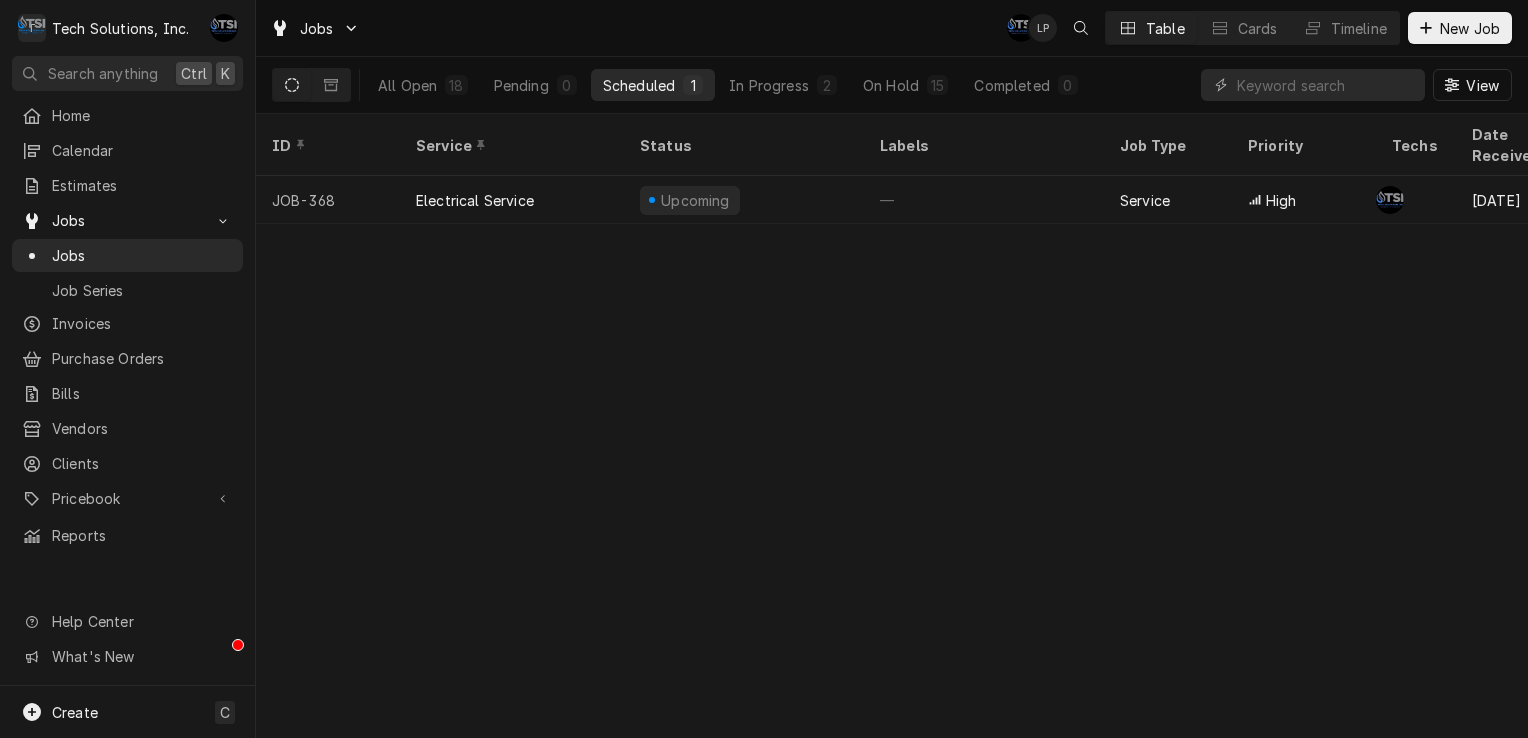 click at bounding box center [1043, 28] 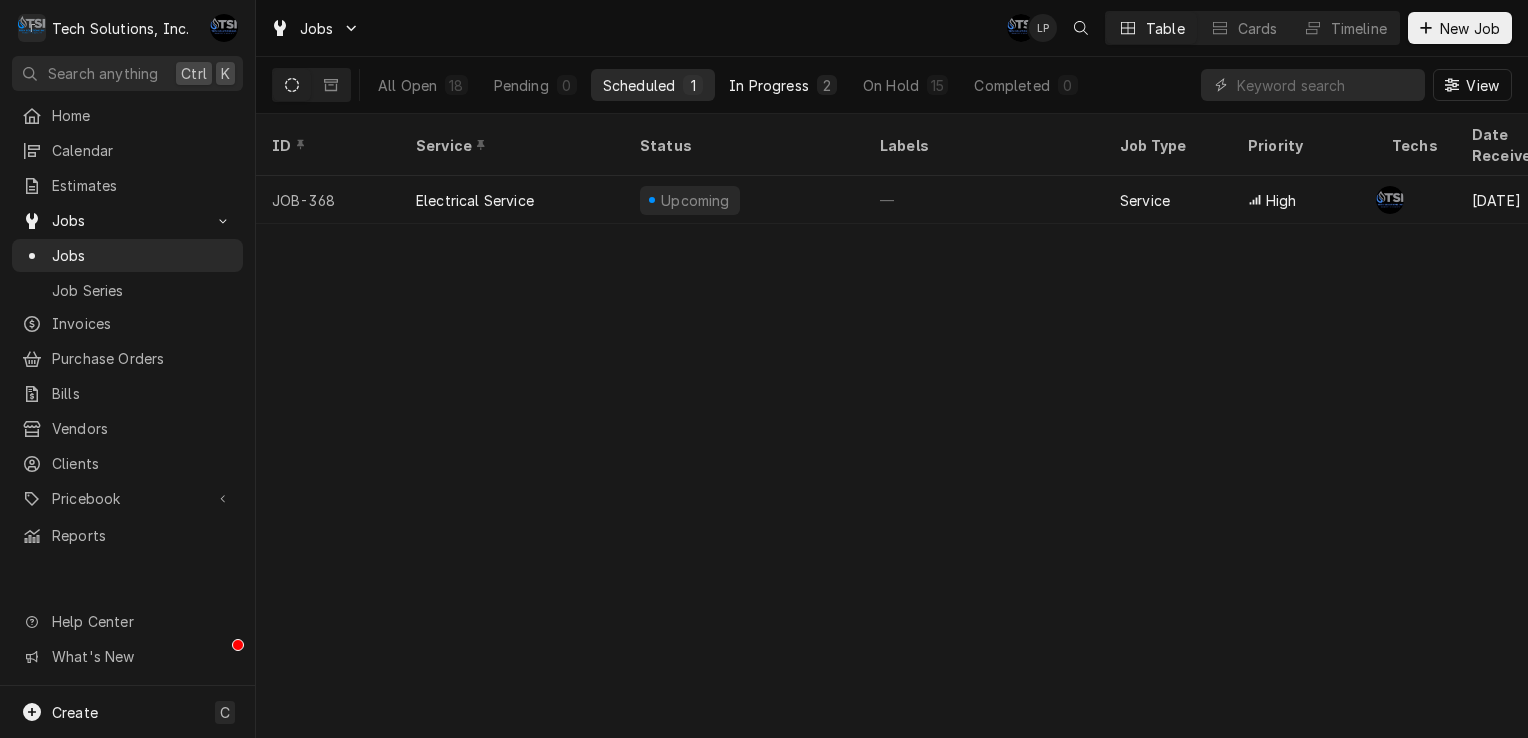 click on "In Progress" at bounding box center [769, 85] 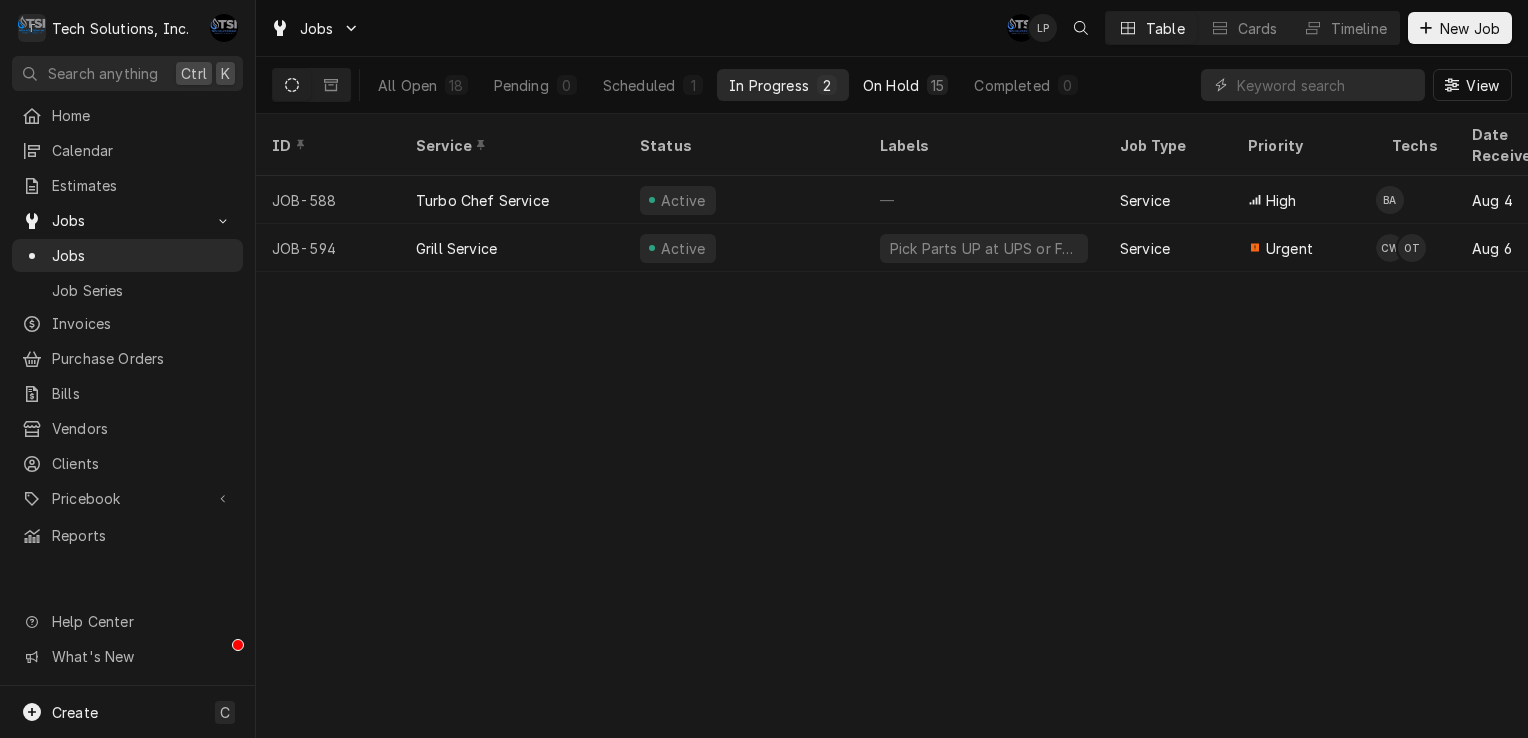 click on "On Hold" at bounding box center [891, 85] 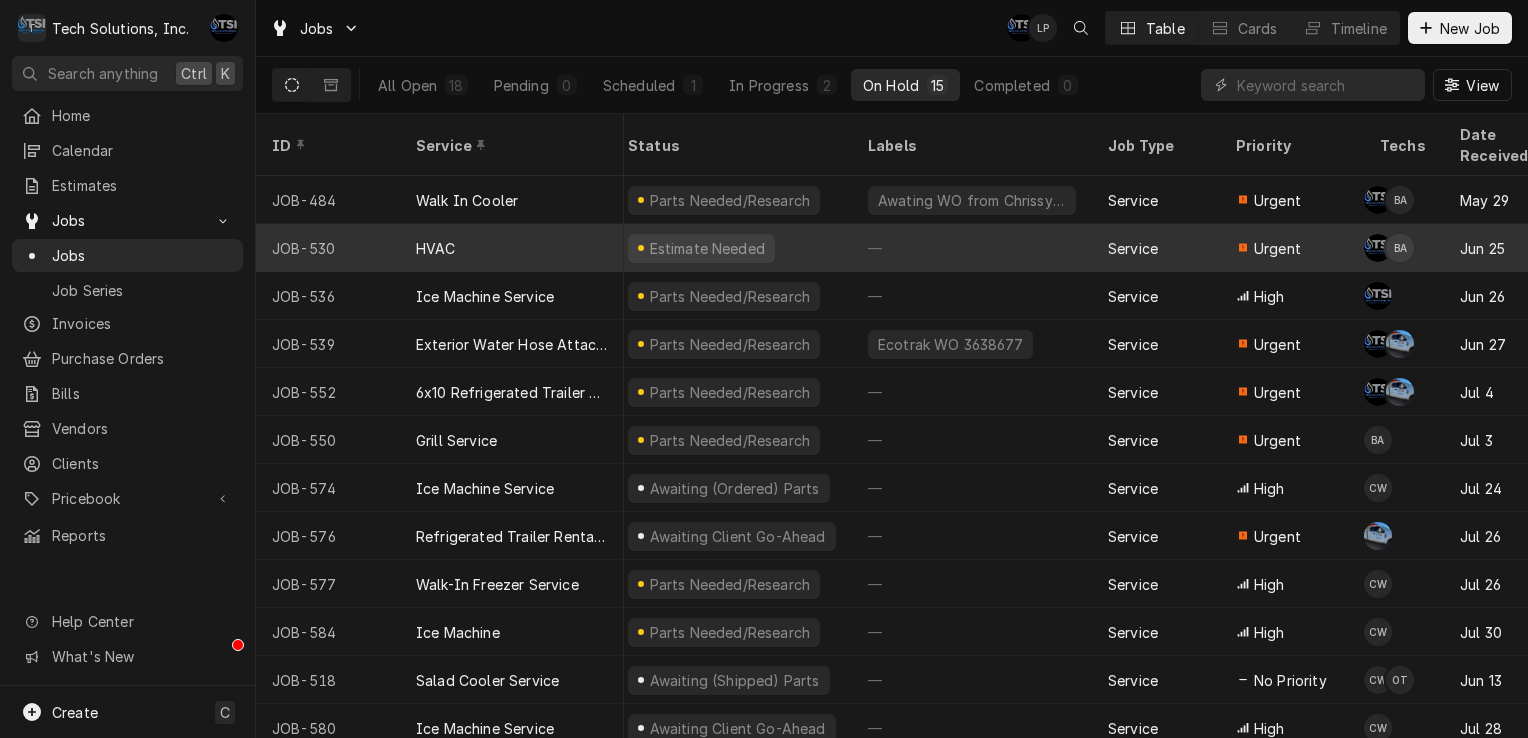 scroll, scrollTop: 0, scrollLeft: 0, axis: both 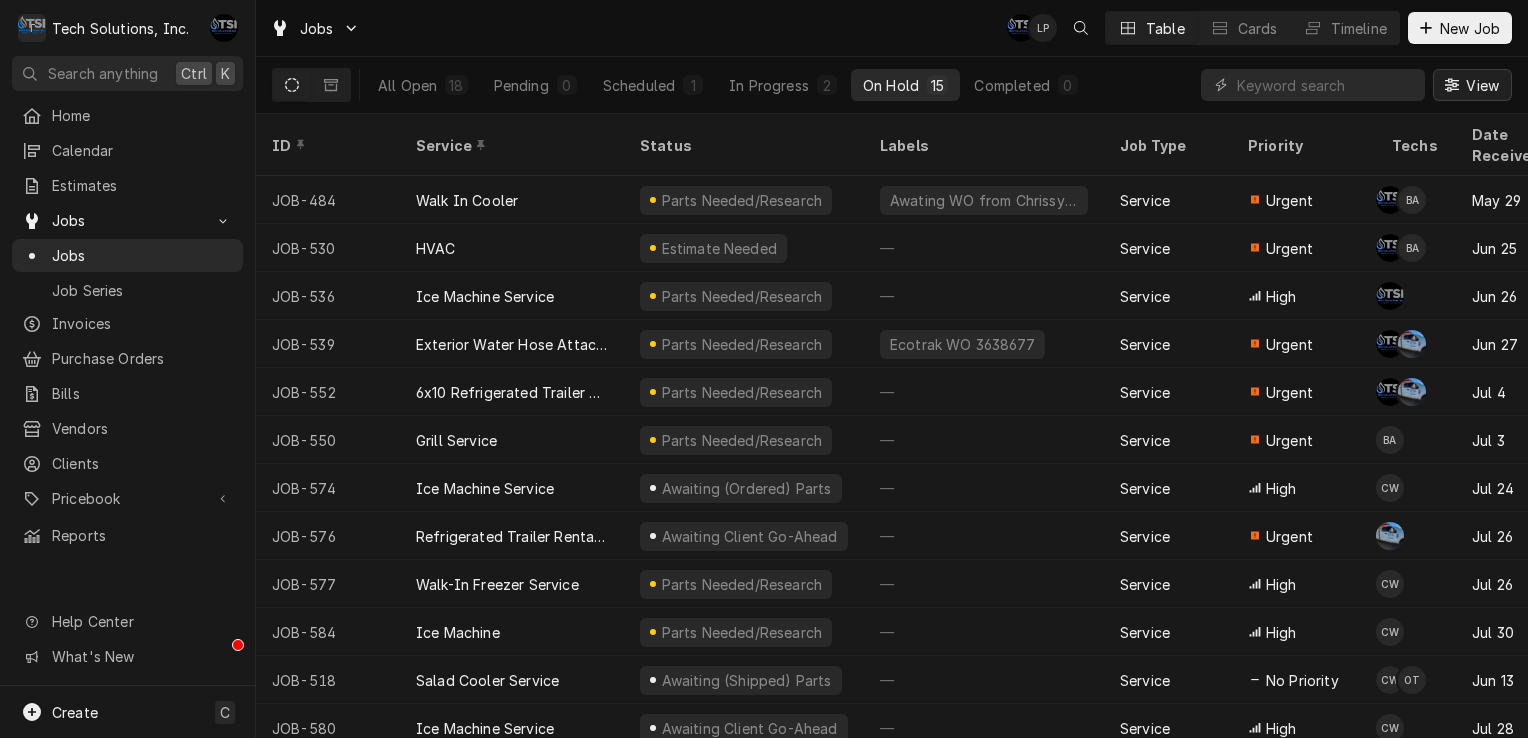 click on "View" at bounding box center (1482, 85) 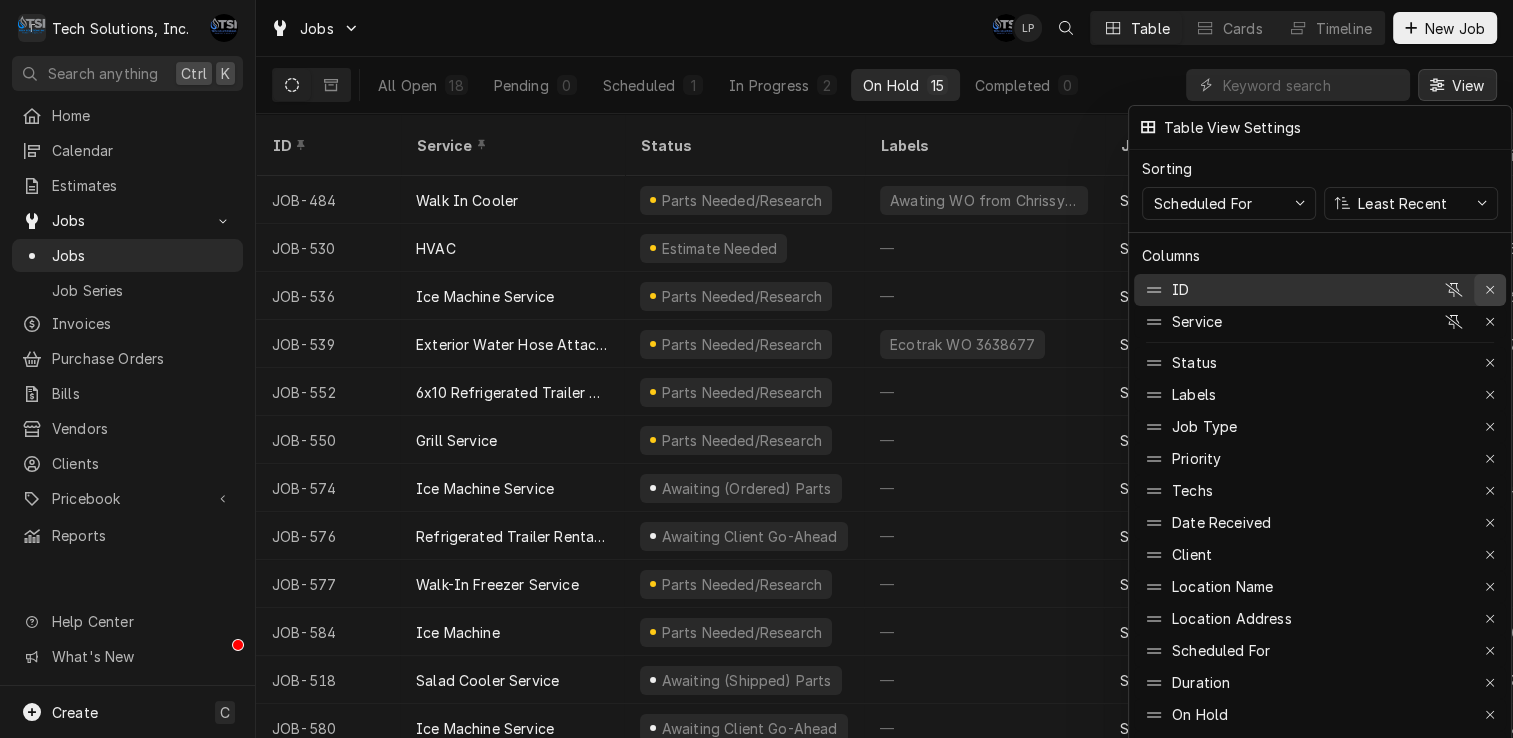 click at bounding box center (1490, 290) 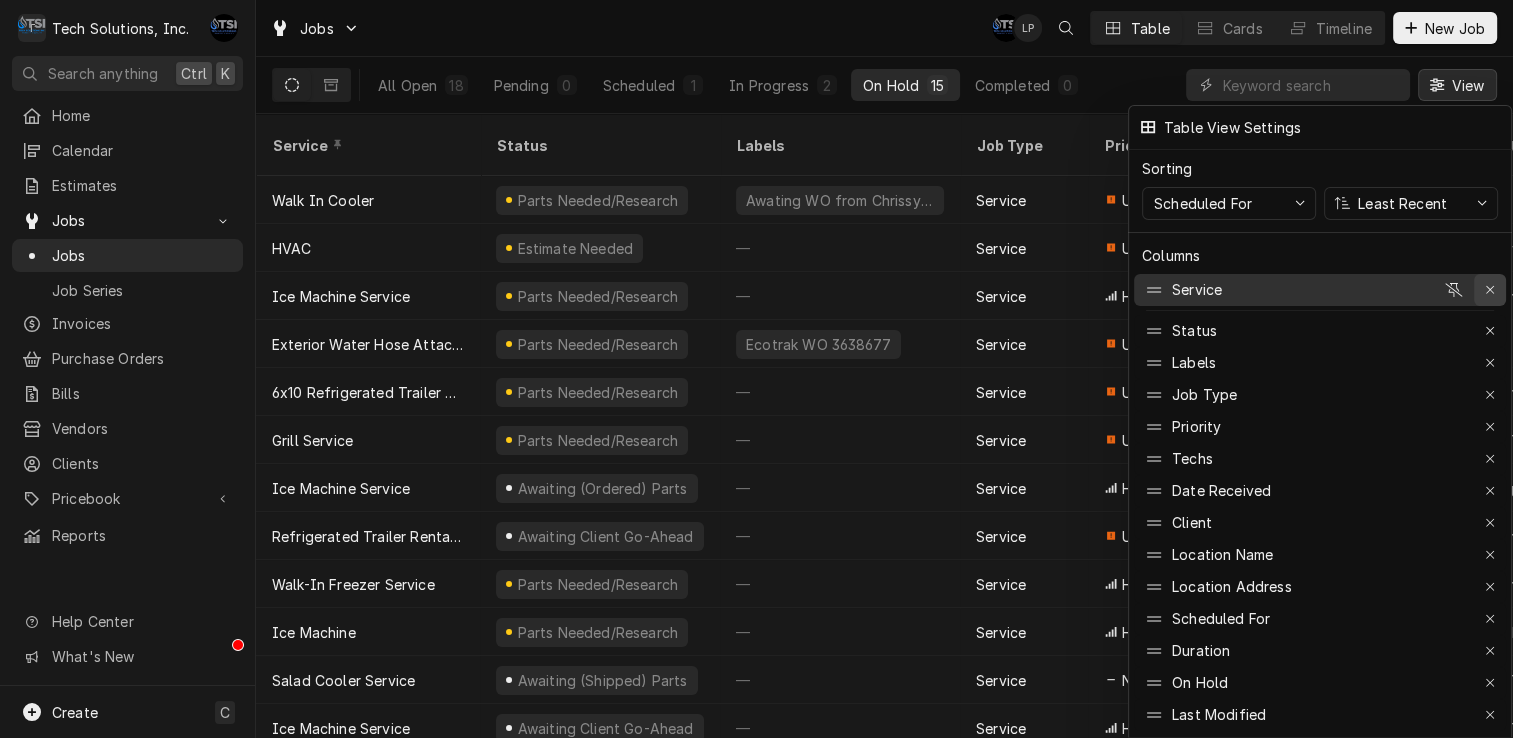 click 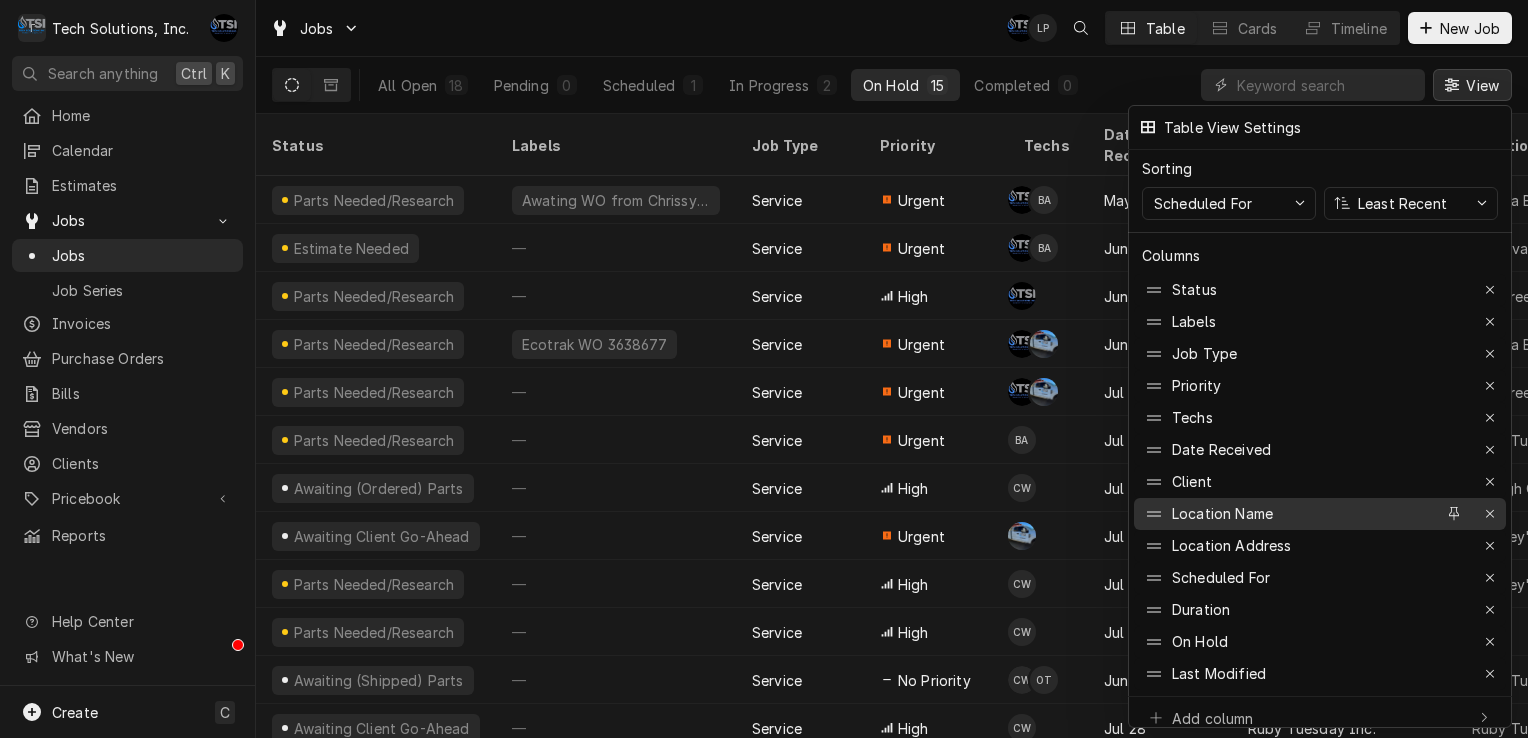 click on "Location Name" at bounding box center [1288, 514] 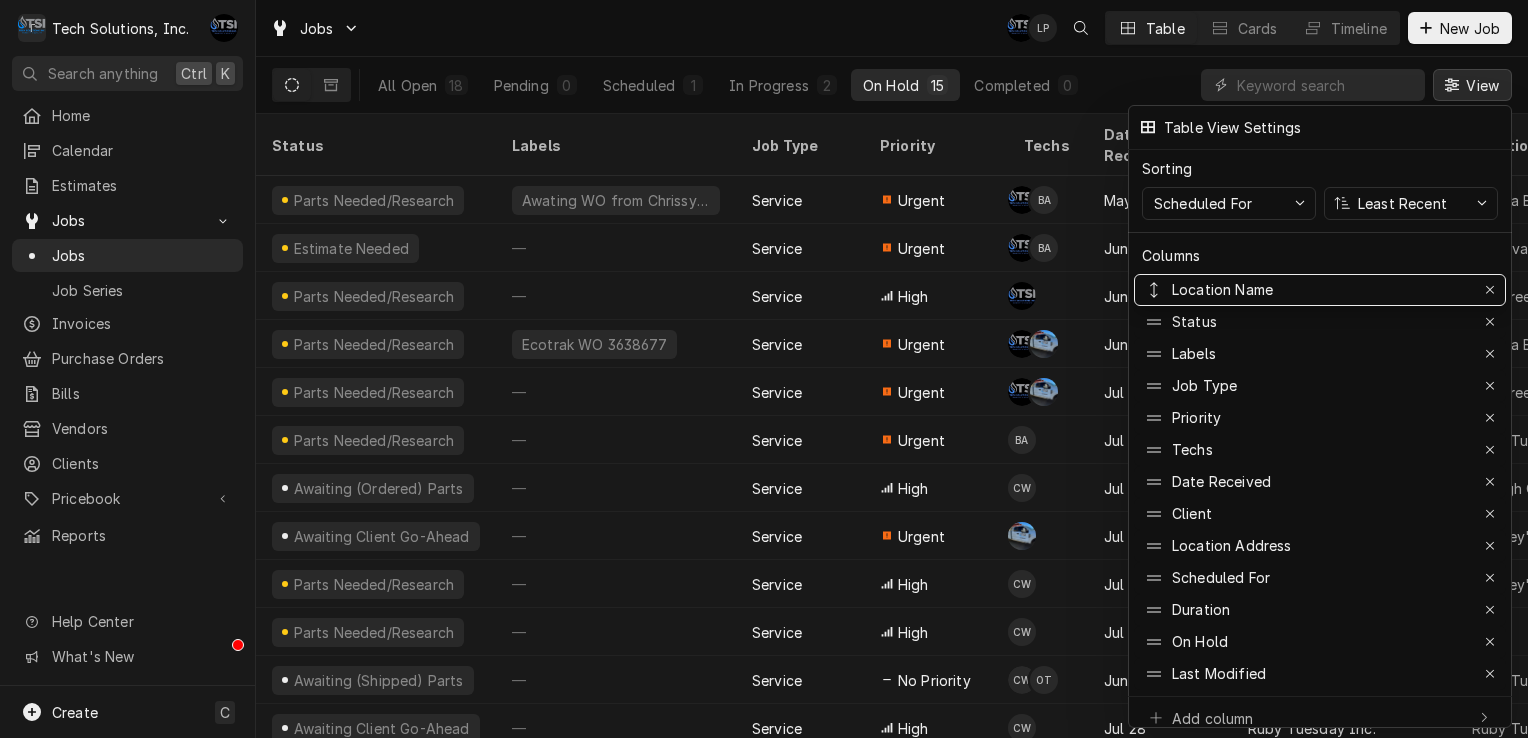 drag, startPoint x: 1297, startPoint y: 506, endPoint x: 1282, endPoint y: 218, distance: 288.39035 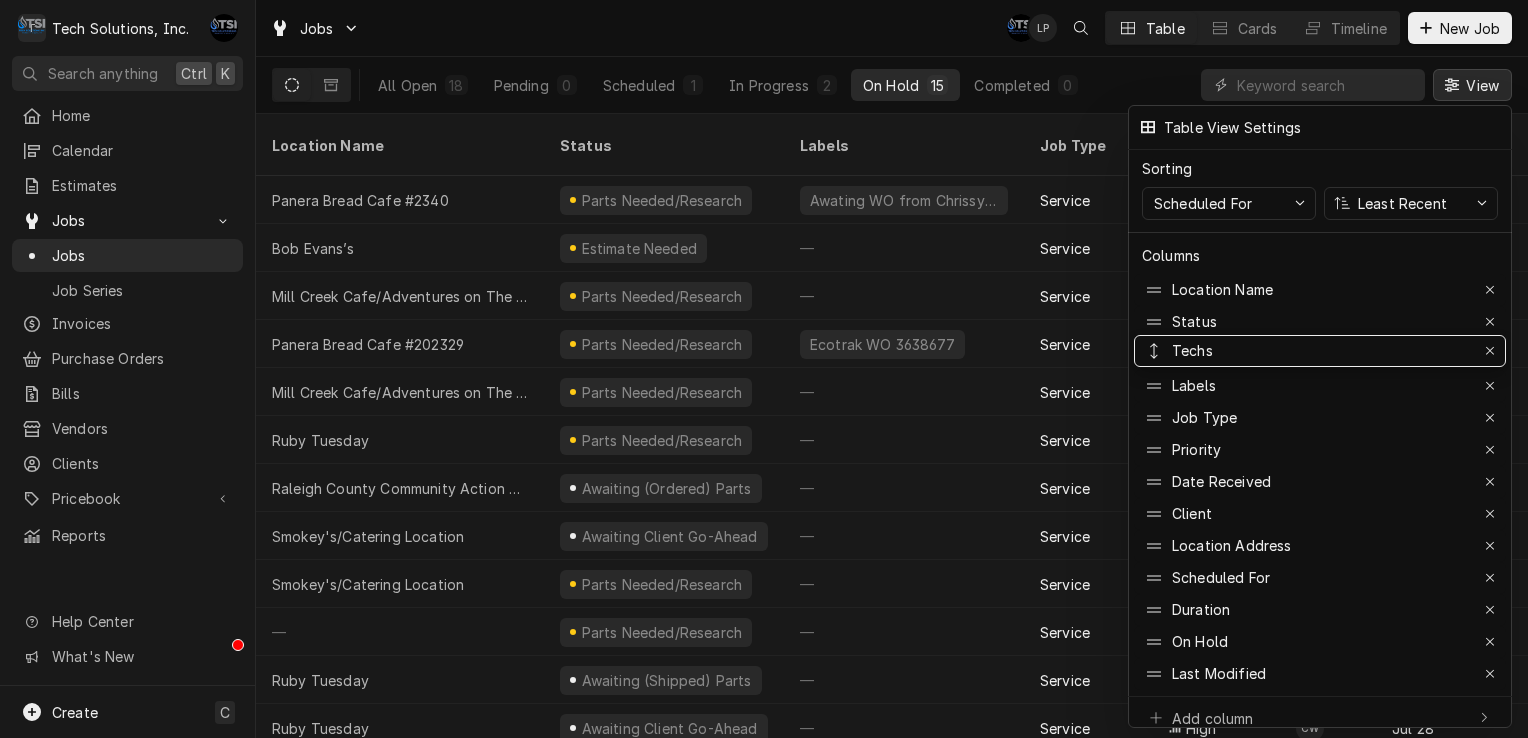 drag, startPoint x: 1204, startPoint y: 440, endPoint x: 1211, endPoint y: 341, distance: 99.24717 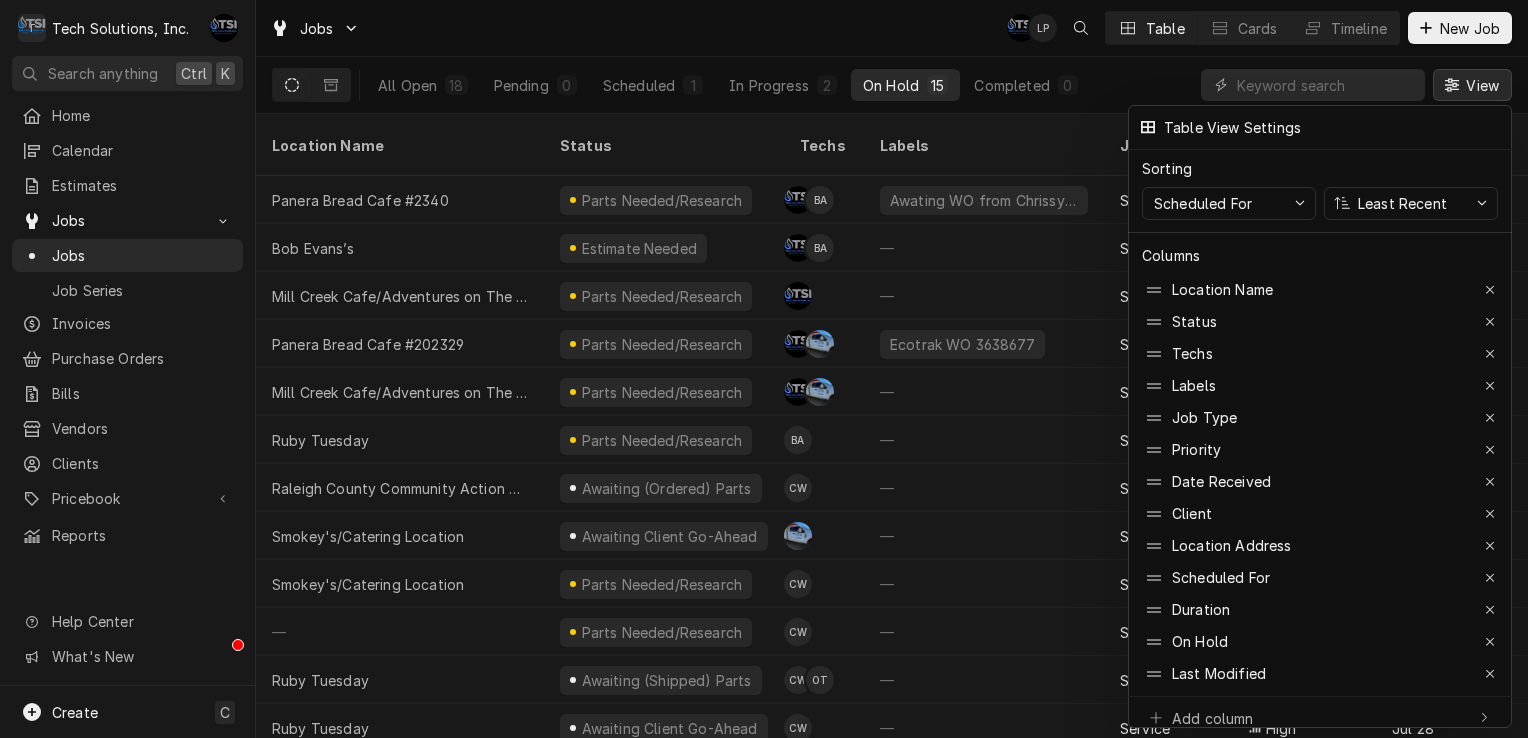 click at bounding box center (764, 369) 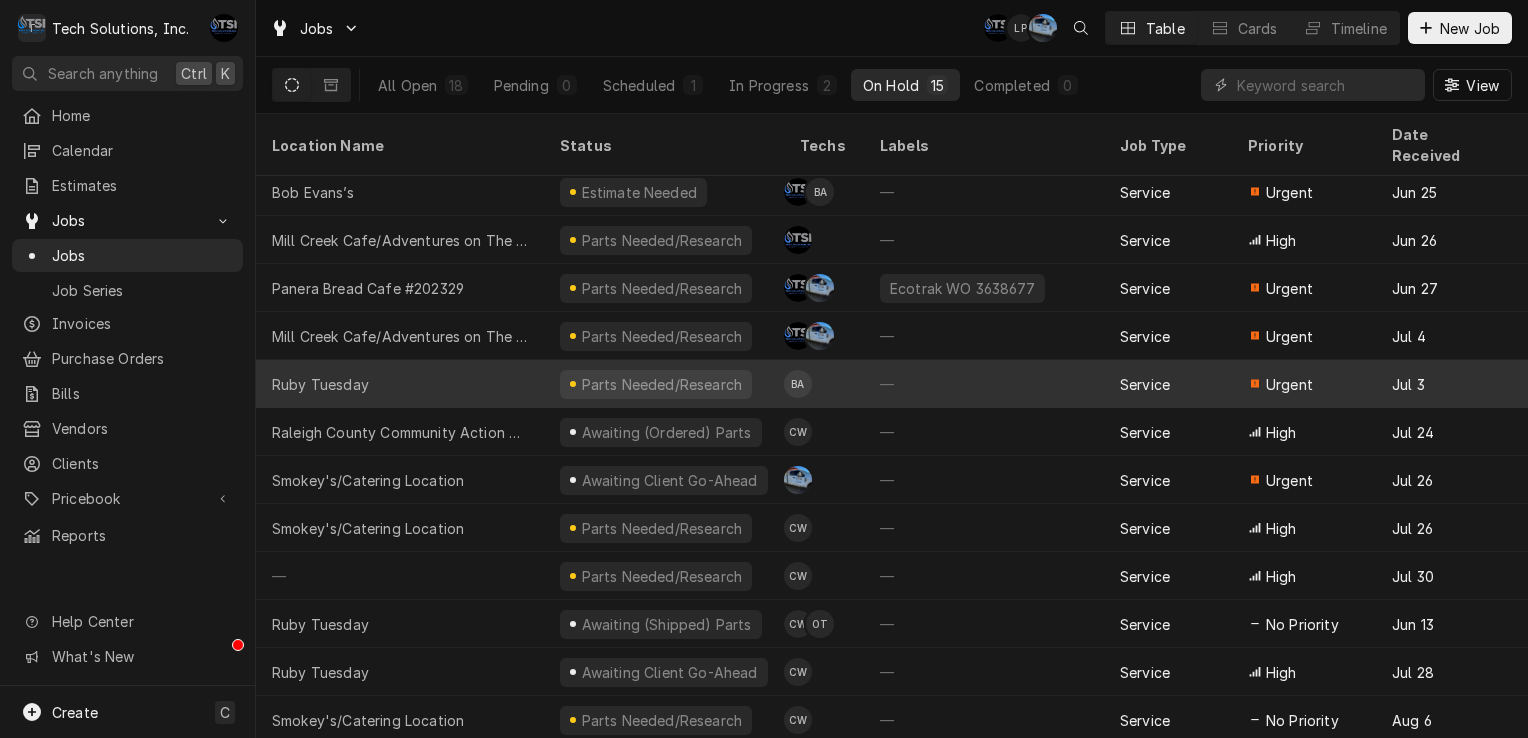 scroll, scrollTop: 0, scrollLeft: 0, axis: both 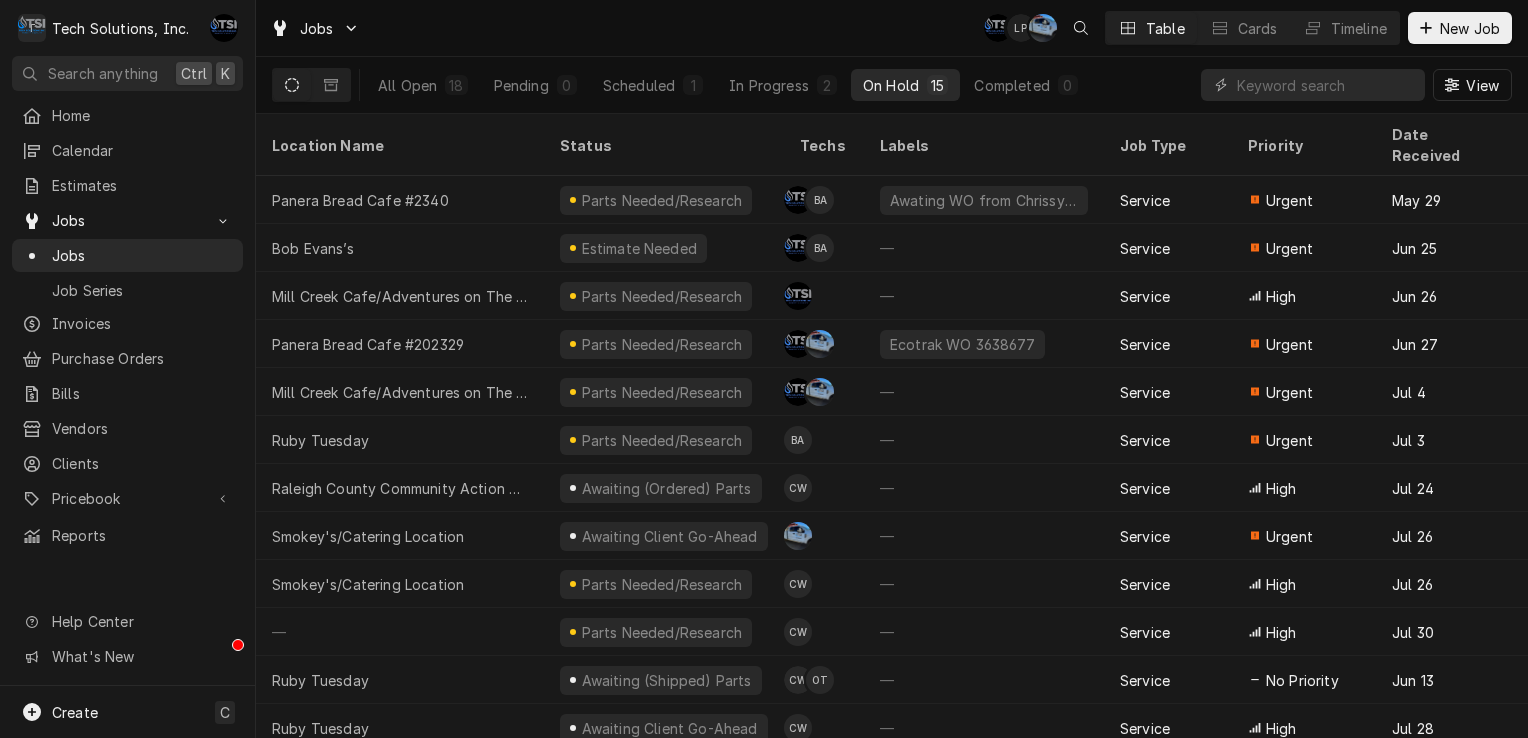 click on "All Open 18 Pending 0 Scheduled 1 In Progress 2 On Hold 15 Completed 0" at bounding box center (728, 85) 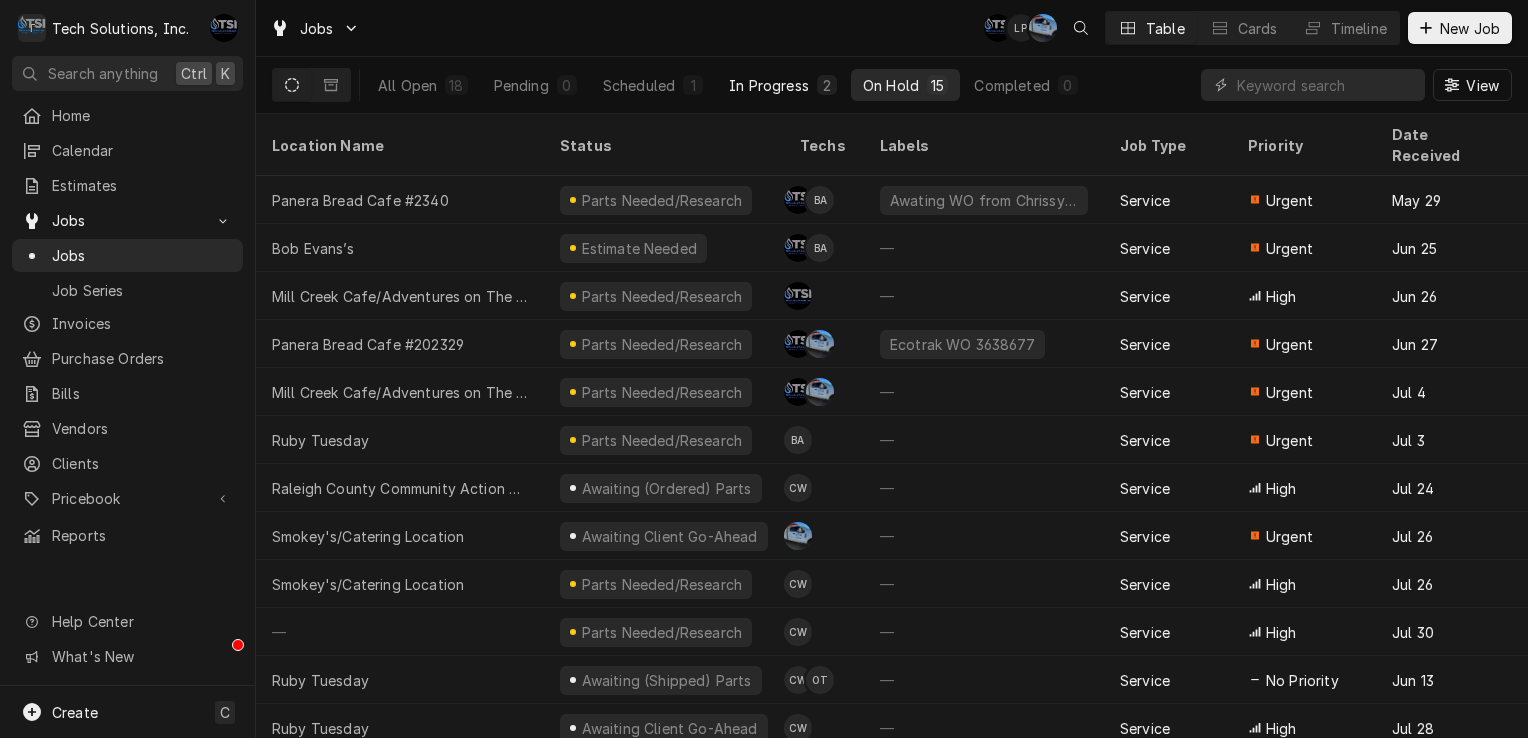 click on "In Progress 2" at bounding box center [783, 85] 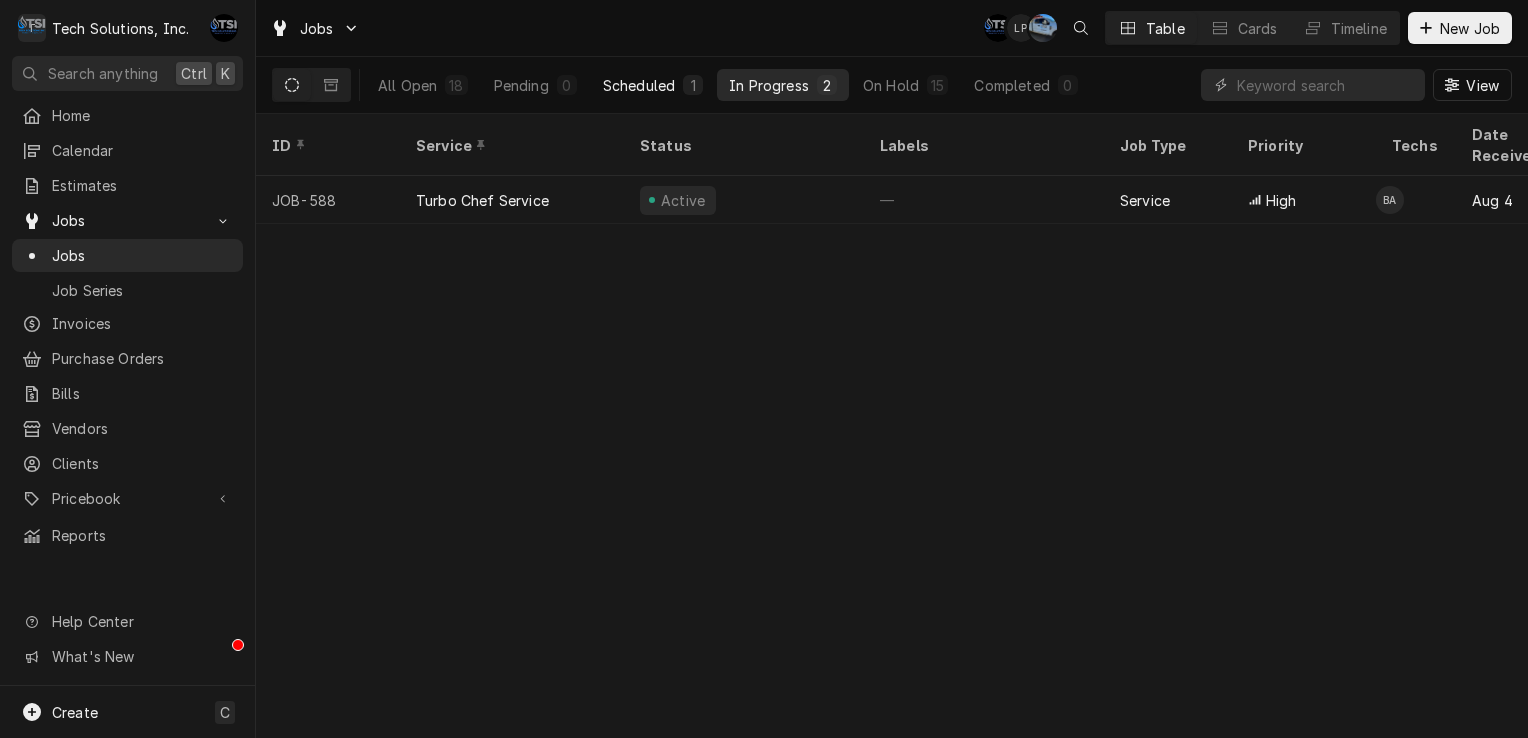 click on "Scheduled 1" at bounding box center (653, 85) 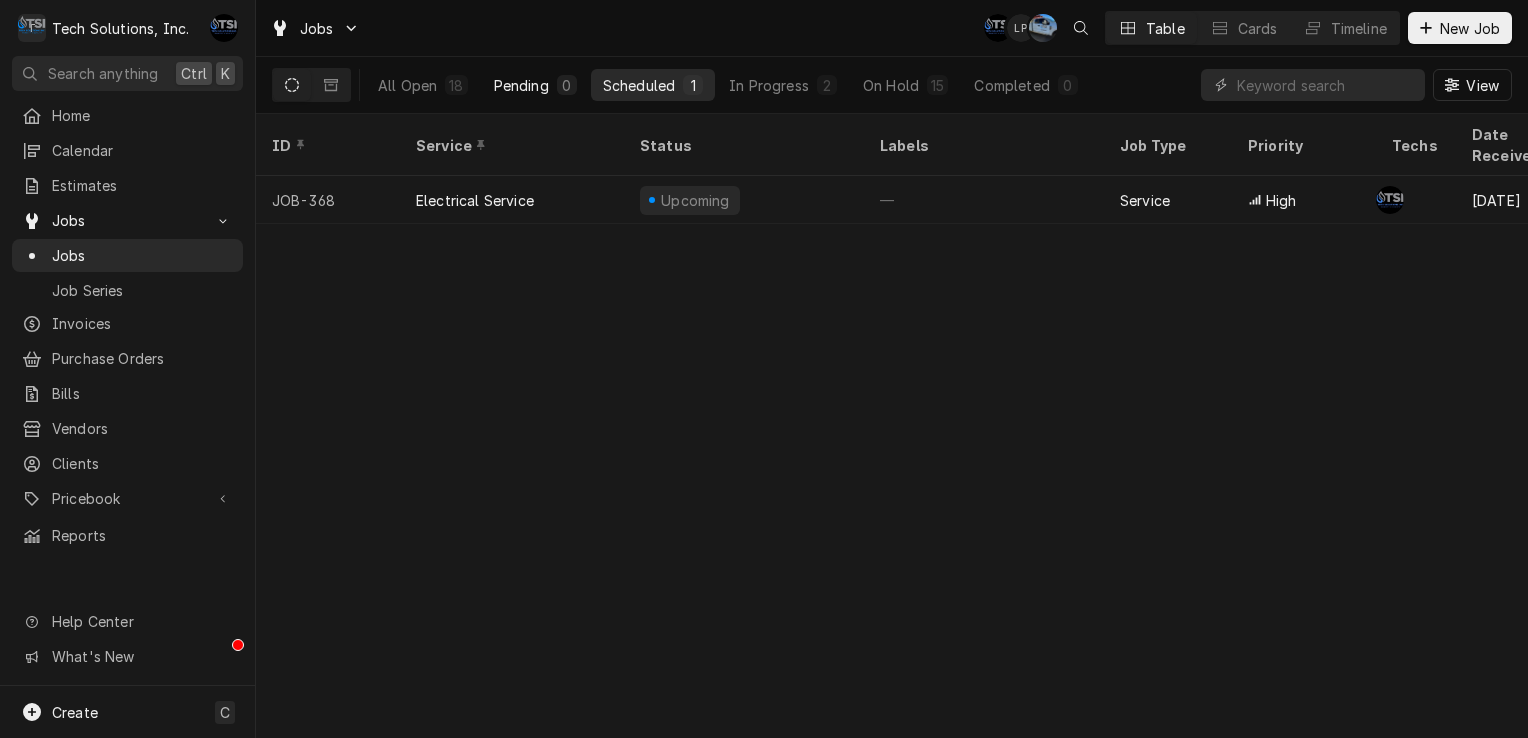 click on "Pending 0" at bounding box center (535, 85) 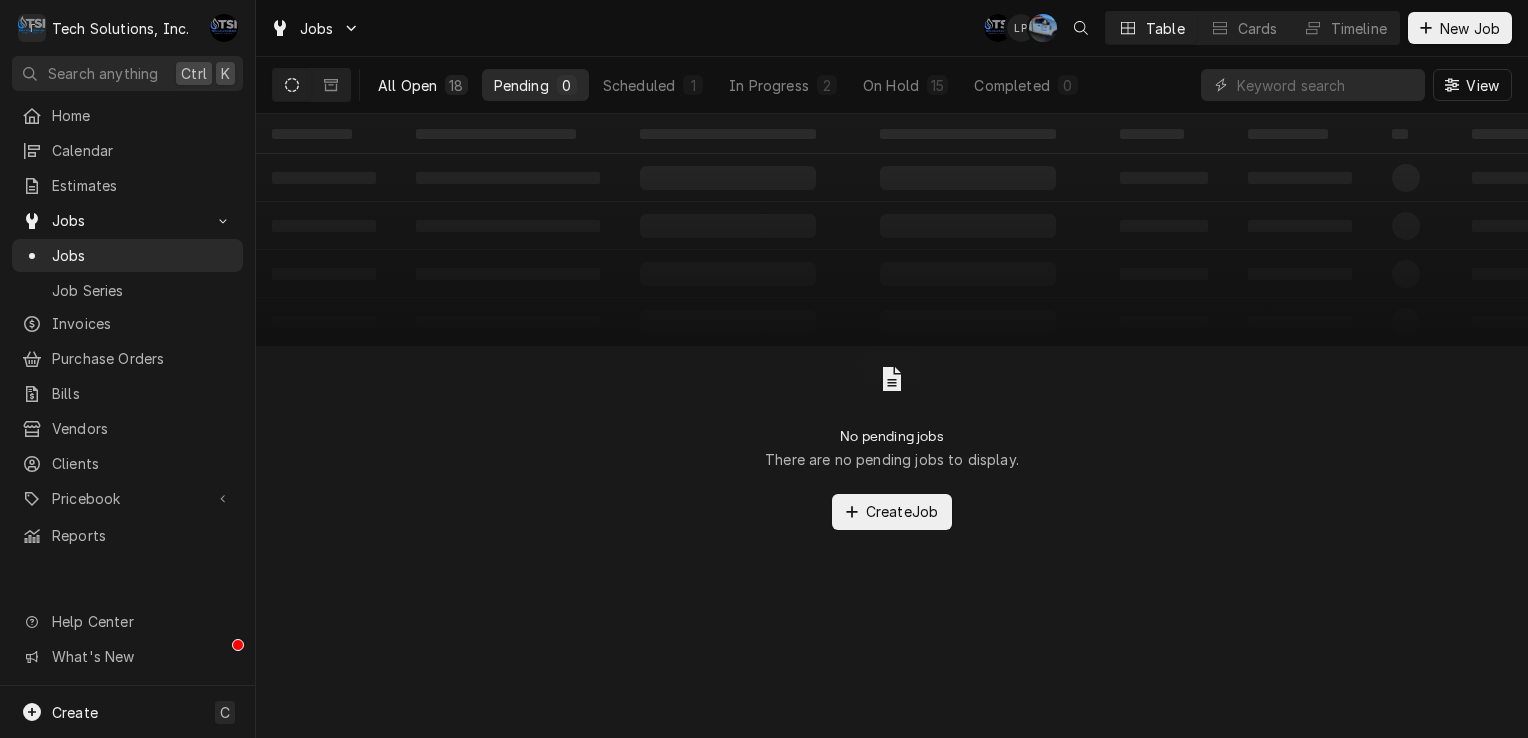click on "All Open 18" at bounding box center [423, 85] 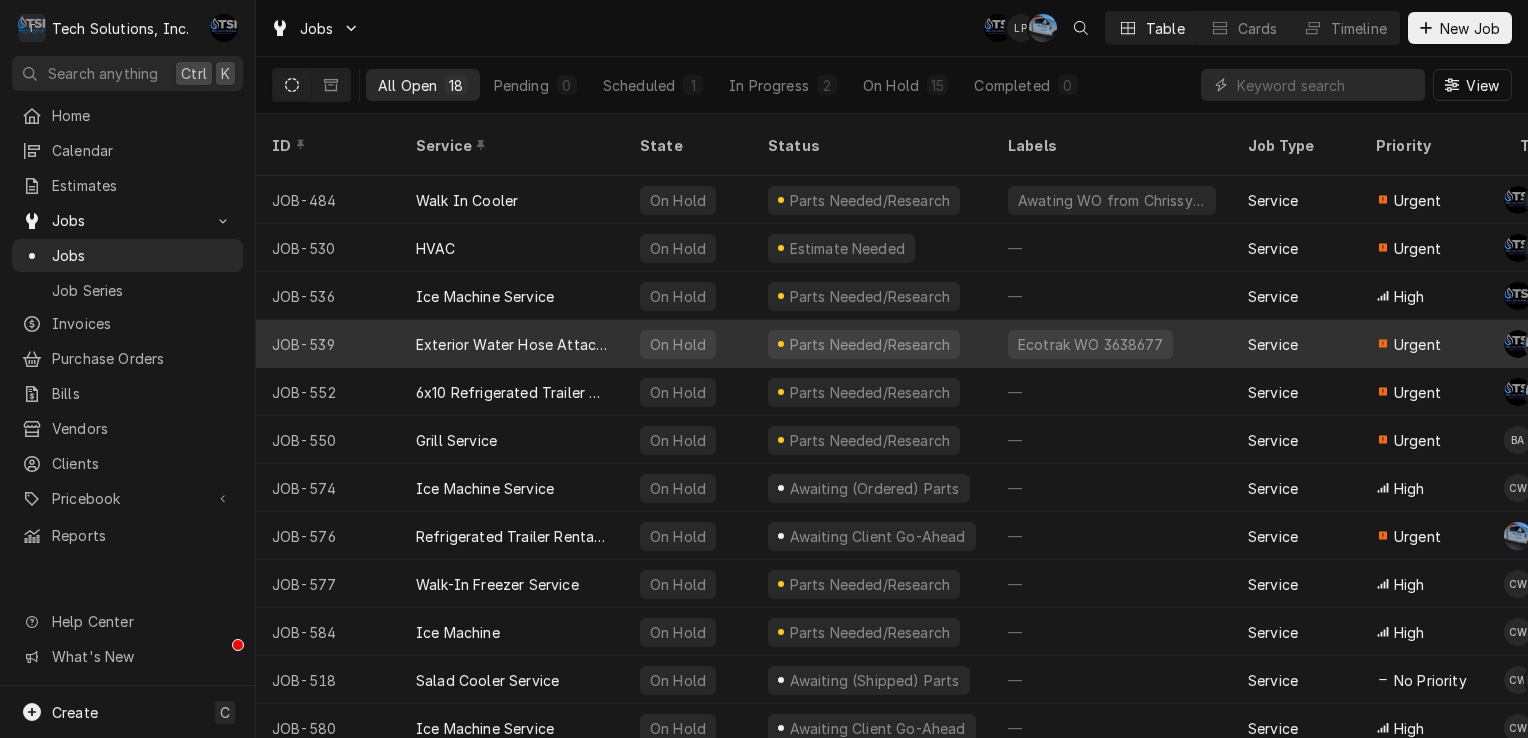 click on "Parts Needed/Research" at bounding box center (869, 344) 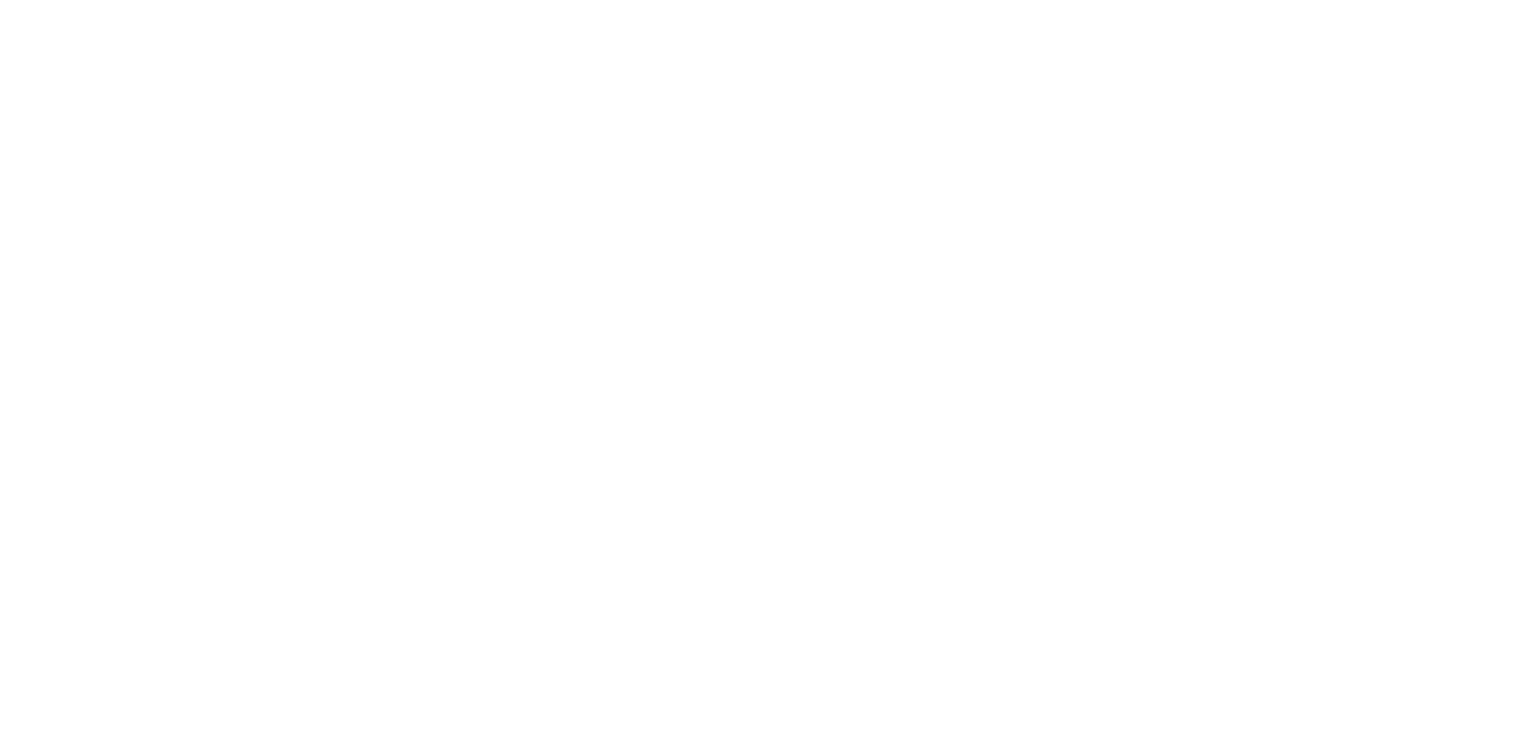 scroll, scrollTop: 0, scrollLeft: 0, axis: both 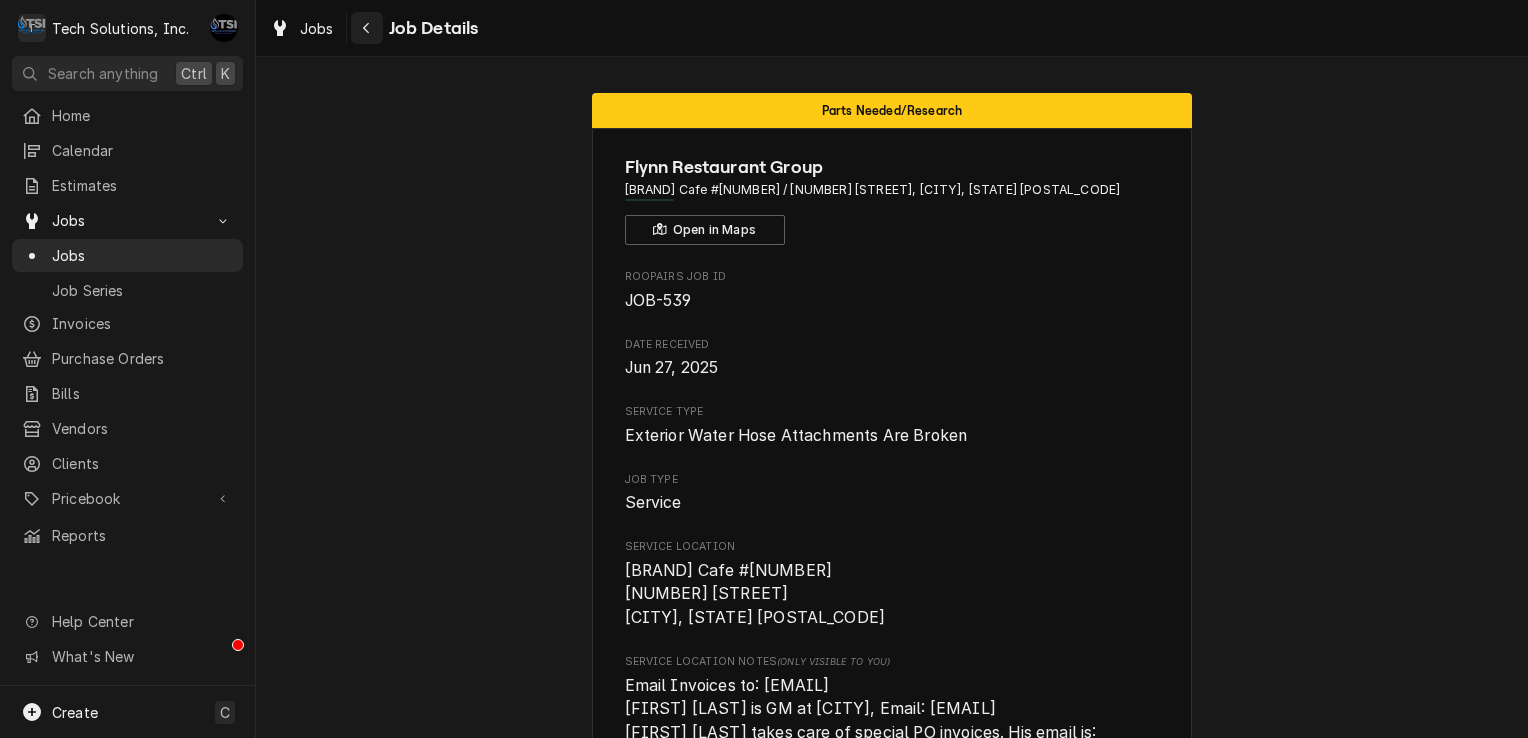 click at bounding box center (367, 28) 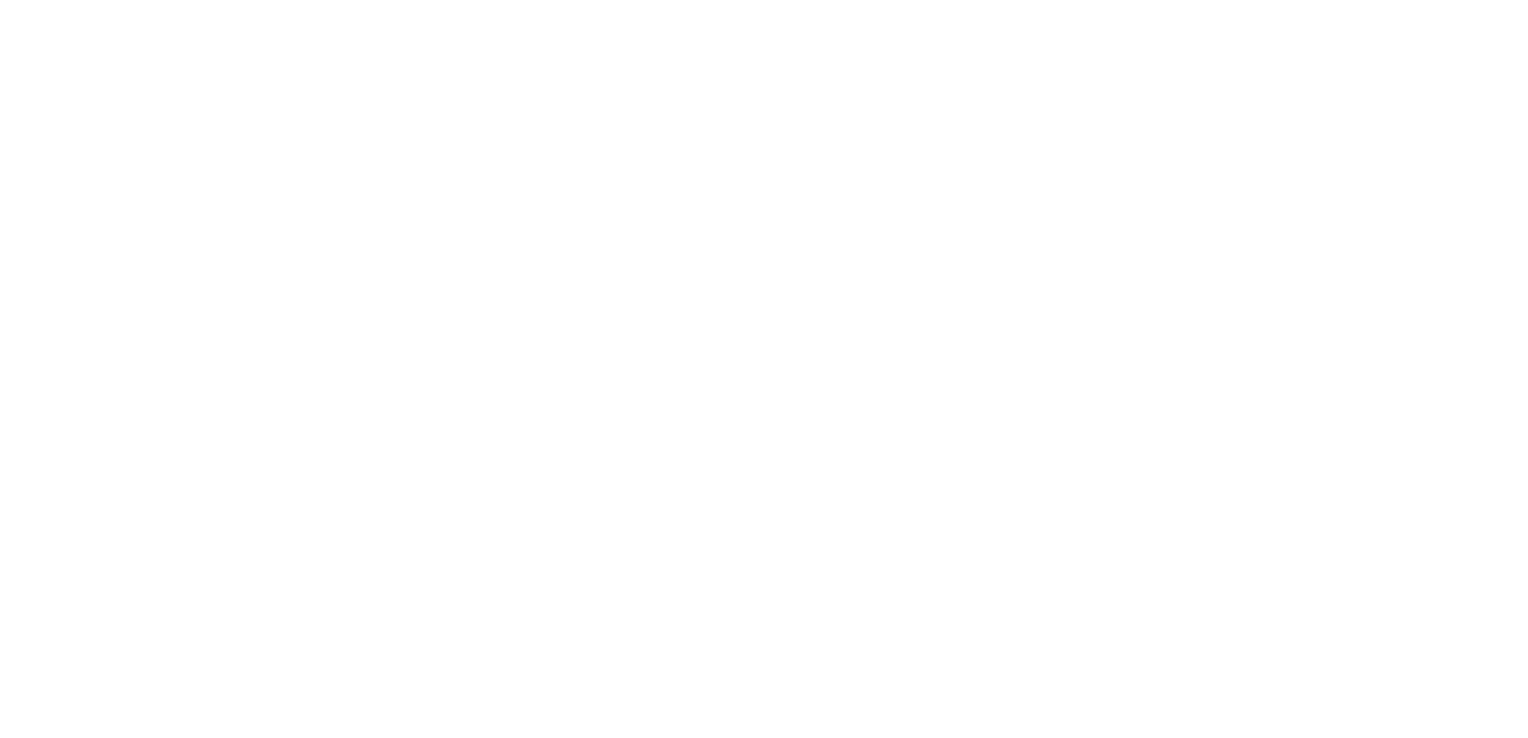 scroll, scrollTop: 0, scrollLeft: 0, axis: both 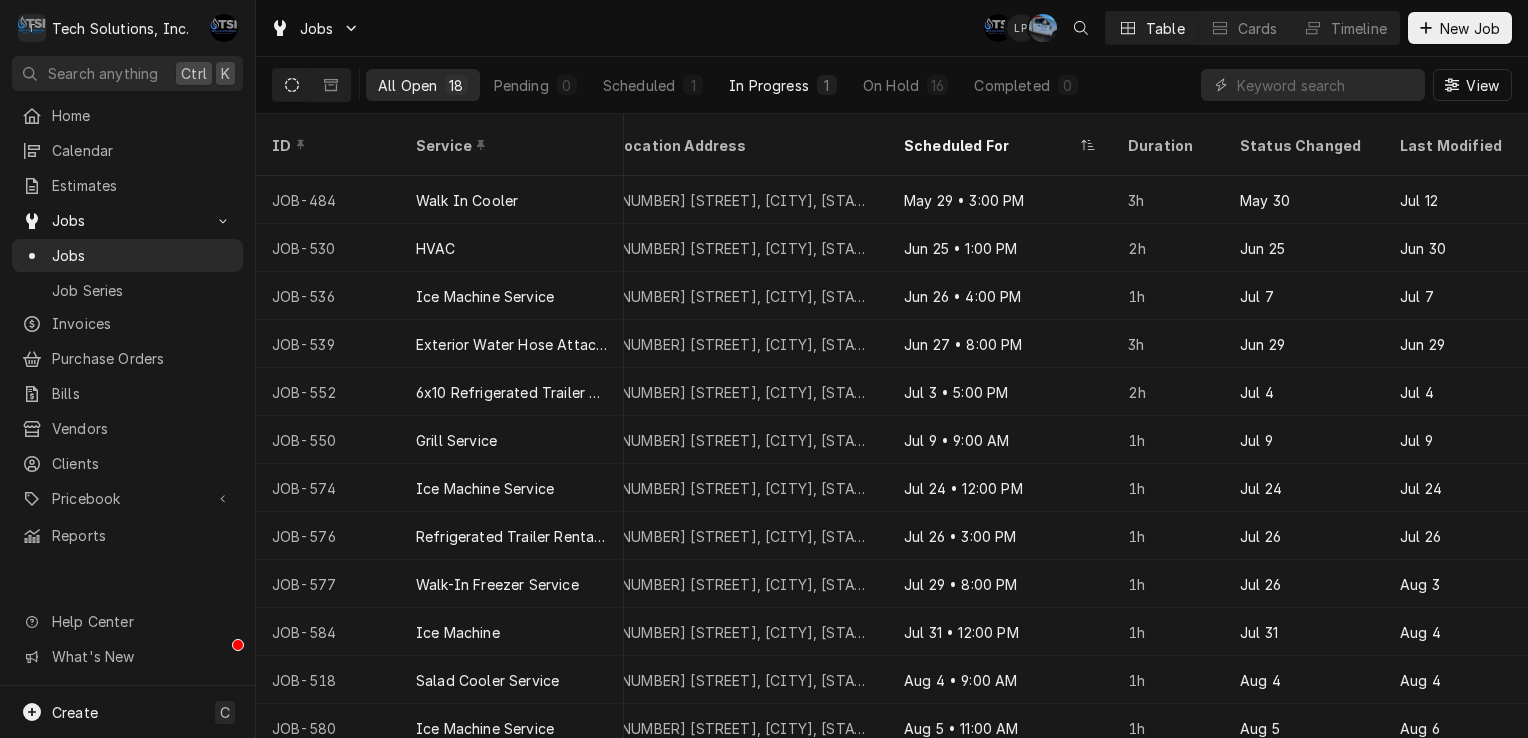 click on "In Progress" at bounding box center (769, 85) 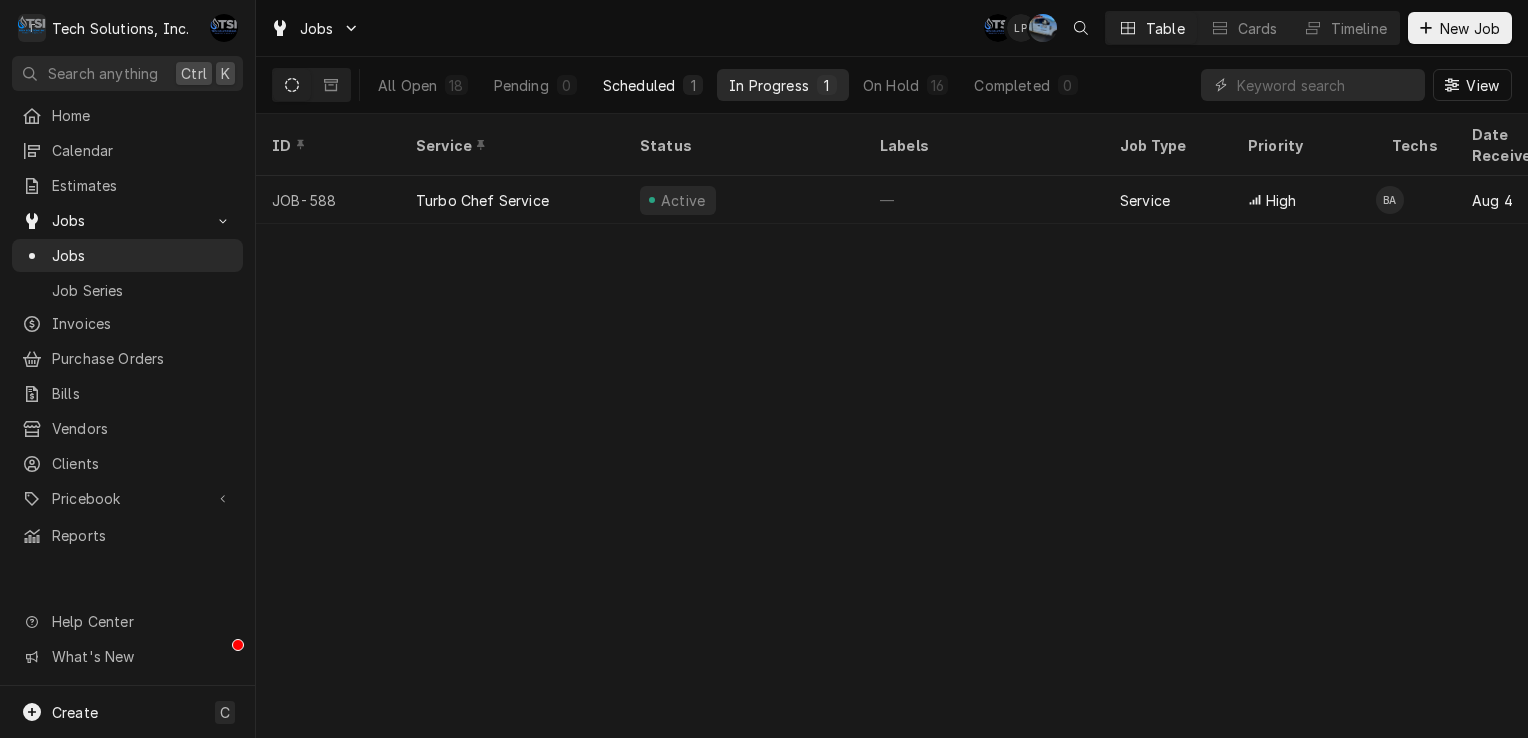 click on "Scheduled" at bounding box center [639, 85] 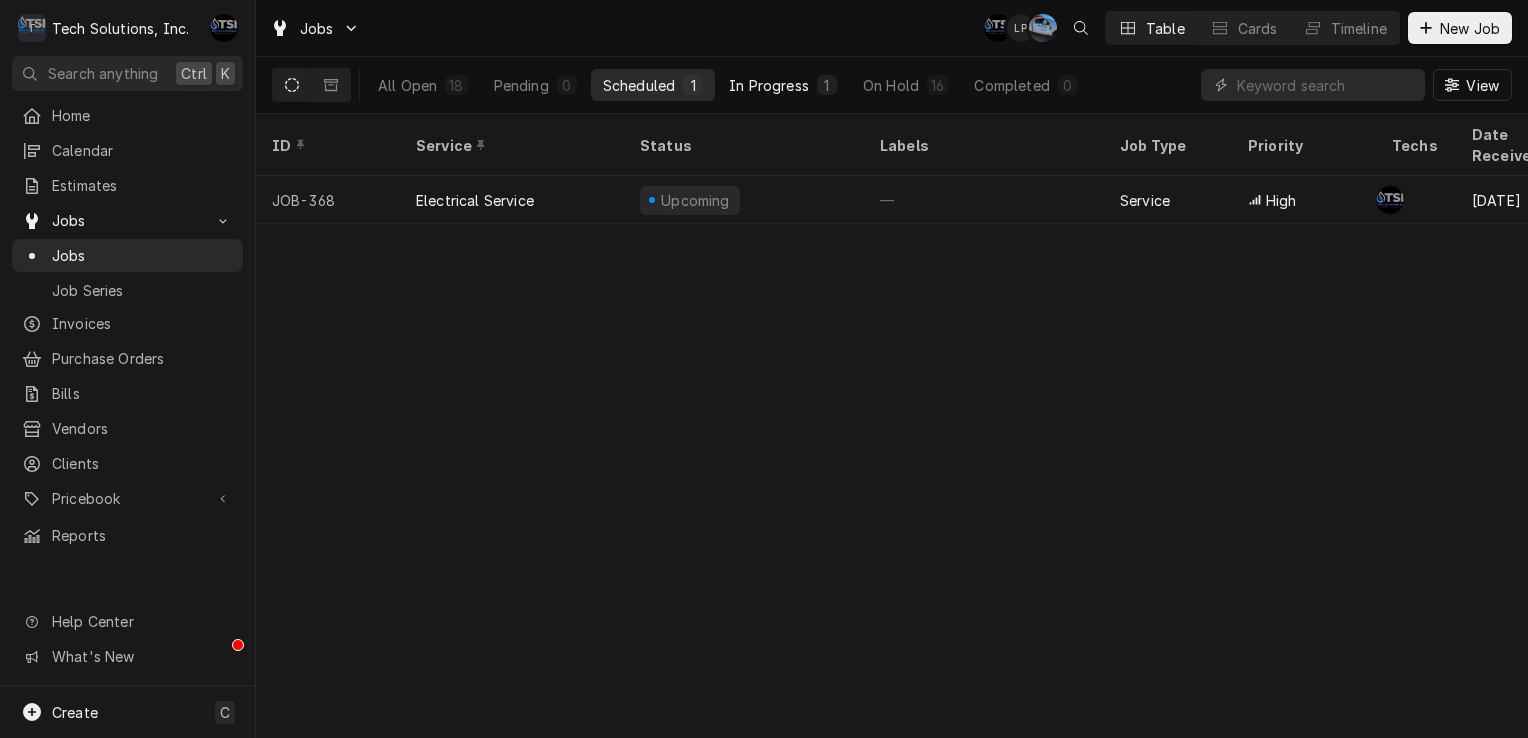 click on "1" at bounding box center [827, 85] 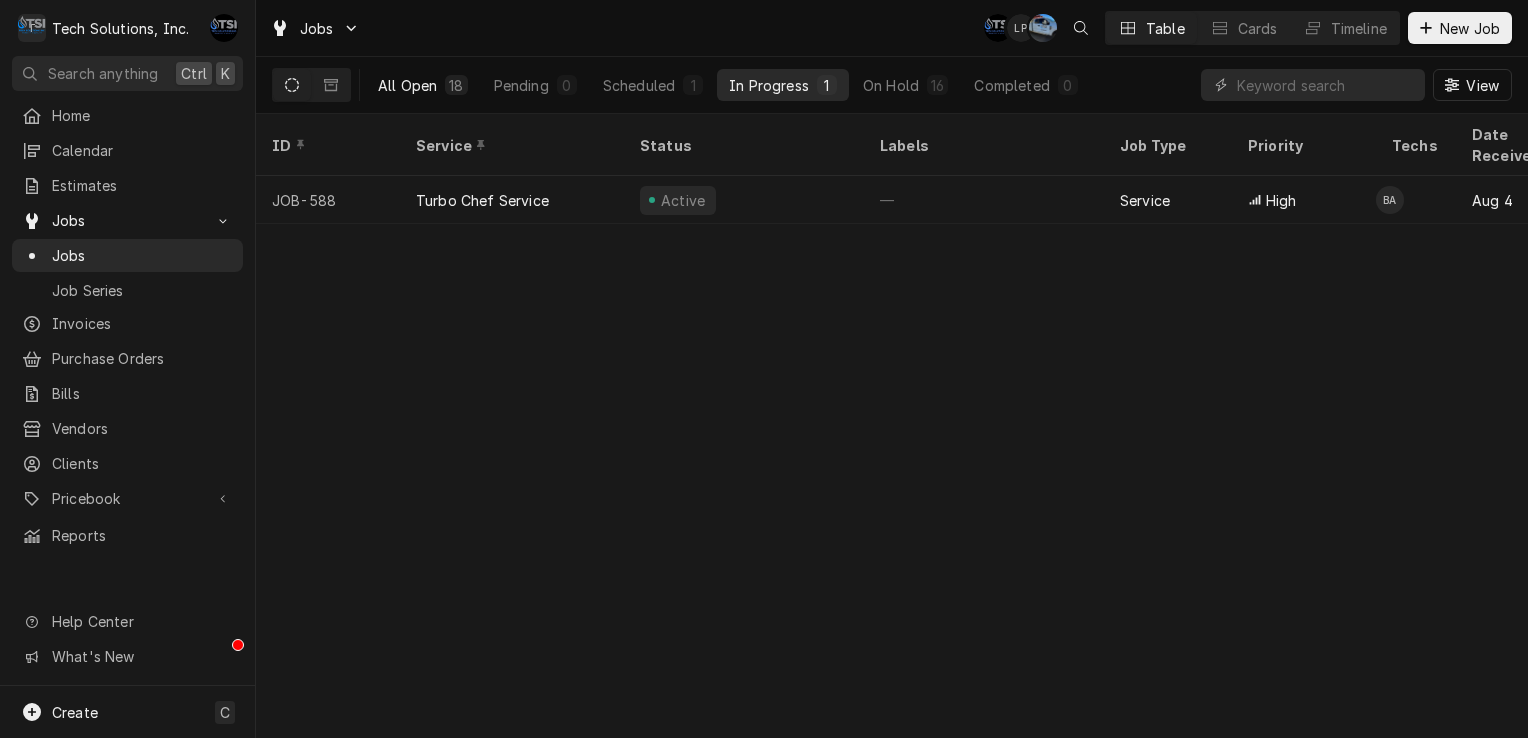 click on "All Open 18" at bounding box center (423, 85) 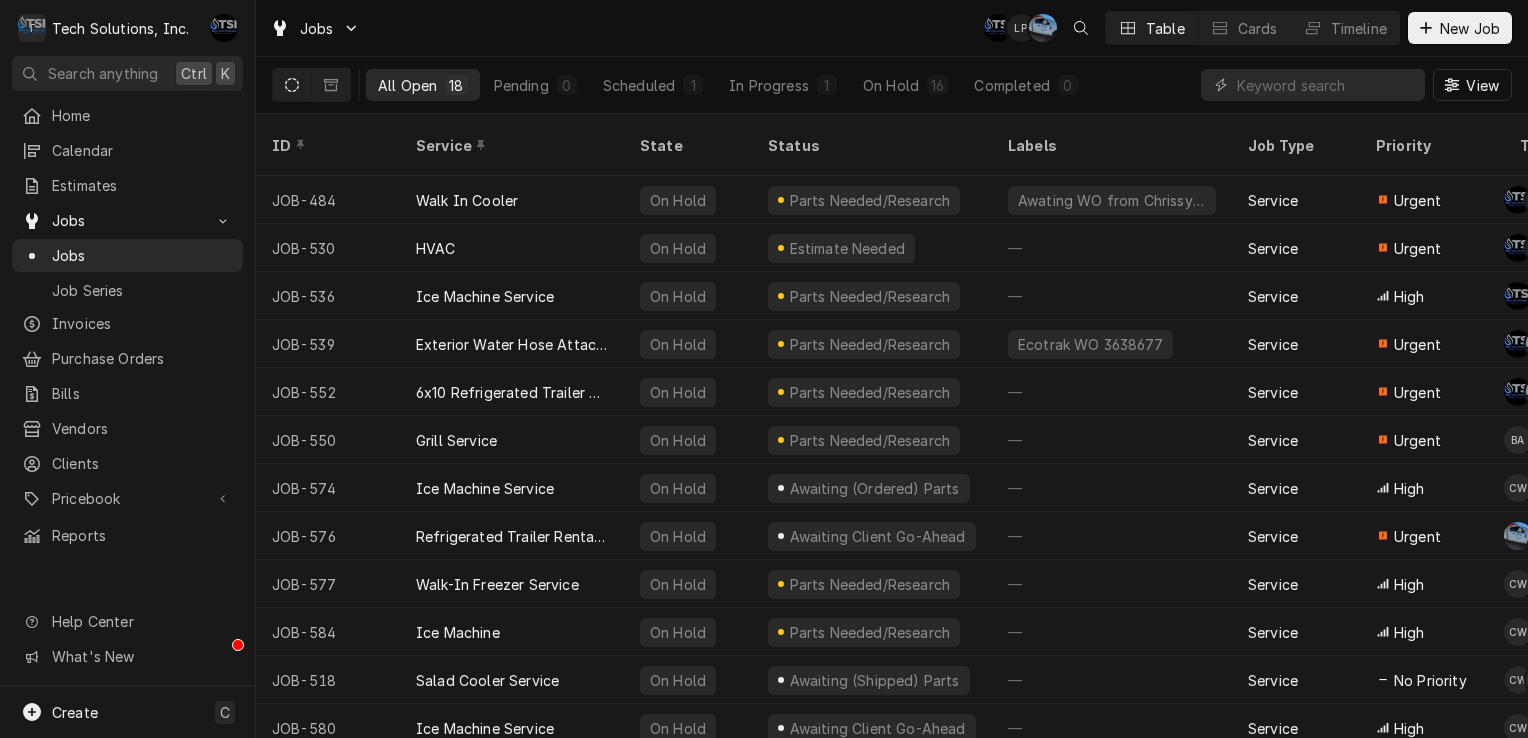 type 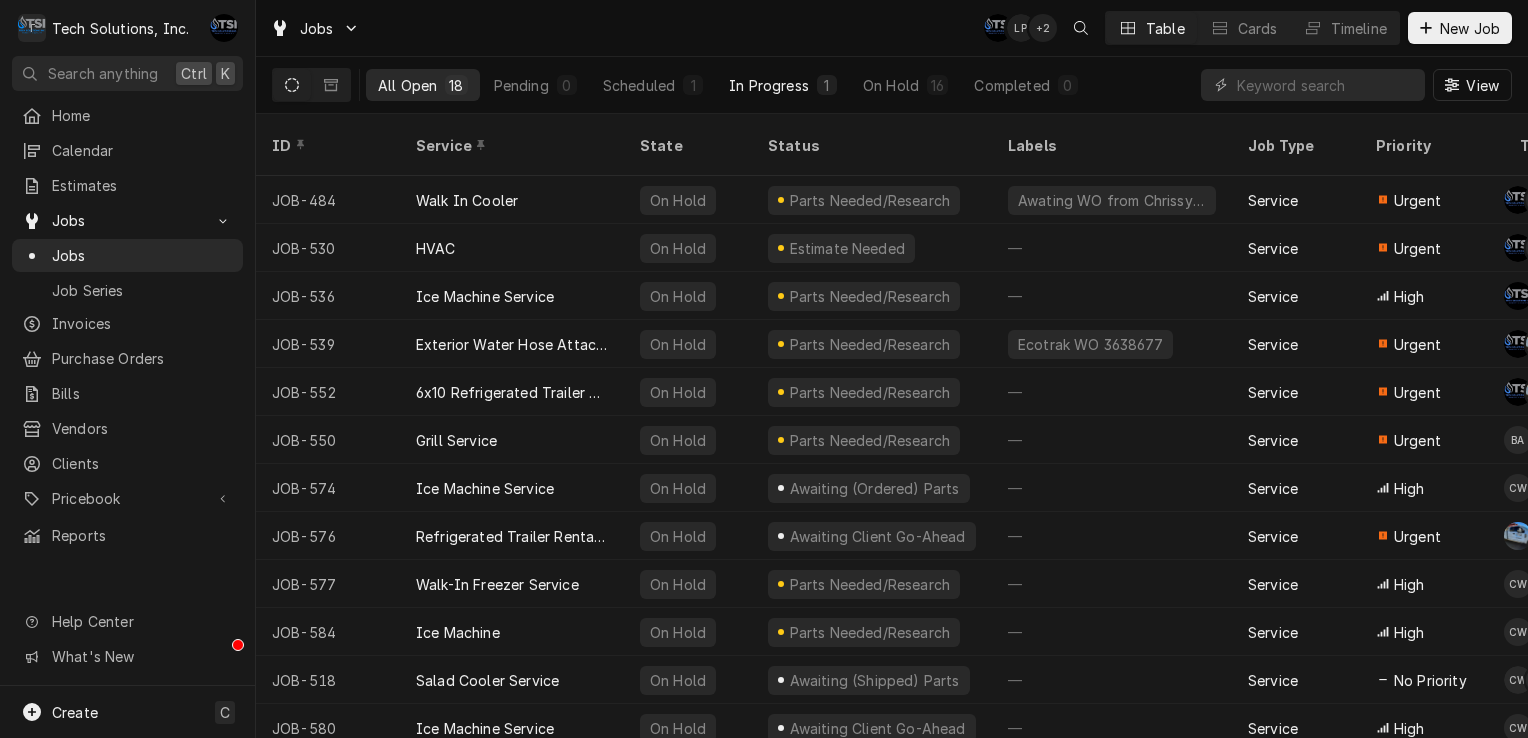 click on "In Progress 1" at bounding box center (783, 85) 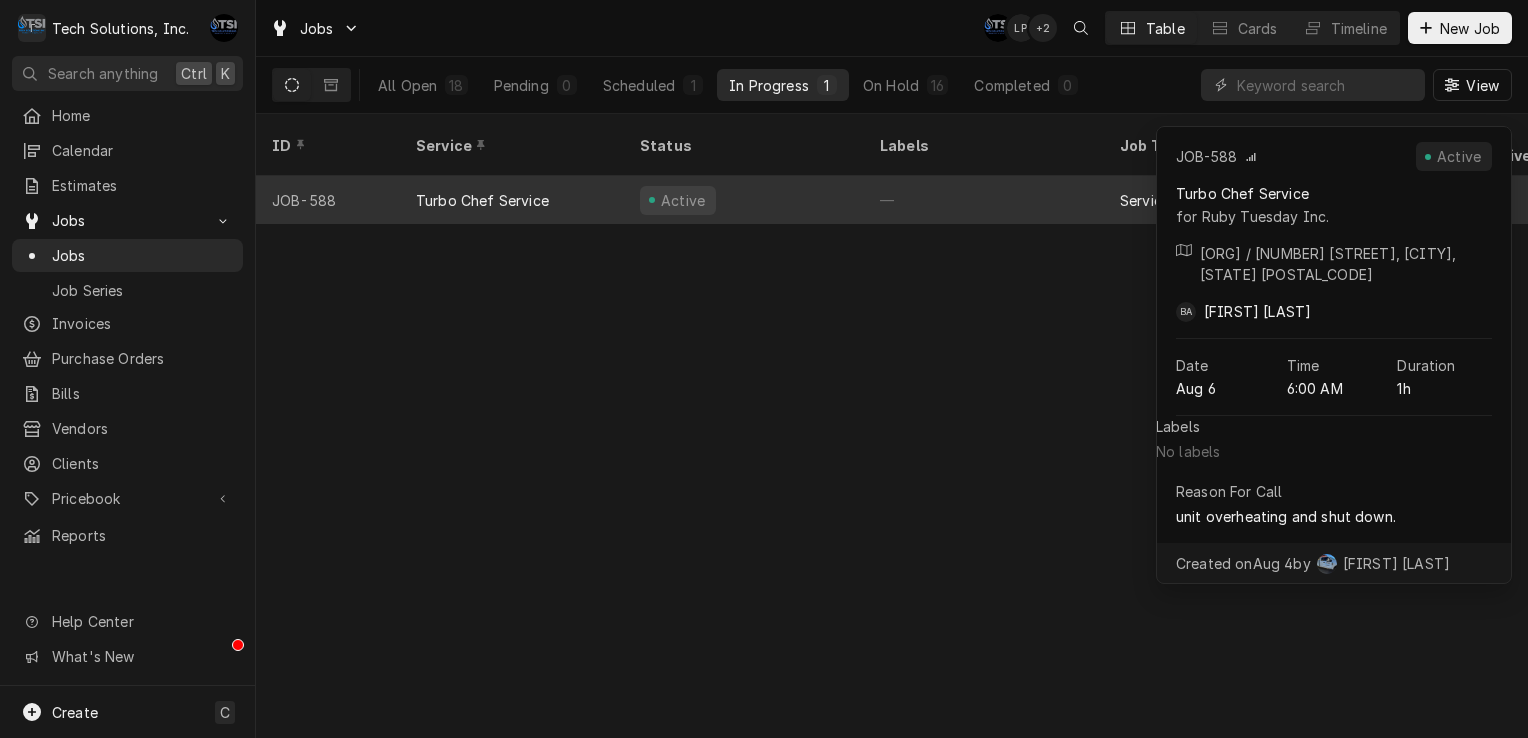 click on "Turbo Chef Service" at bounding box center (512, 200) 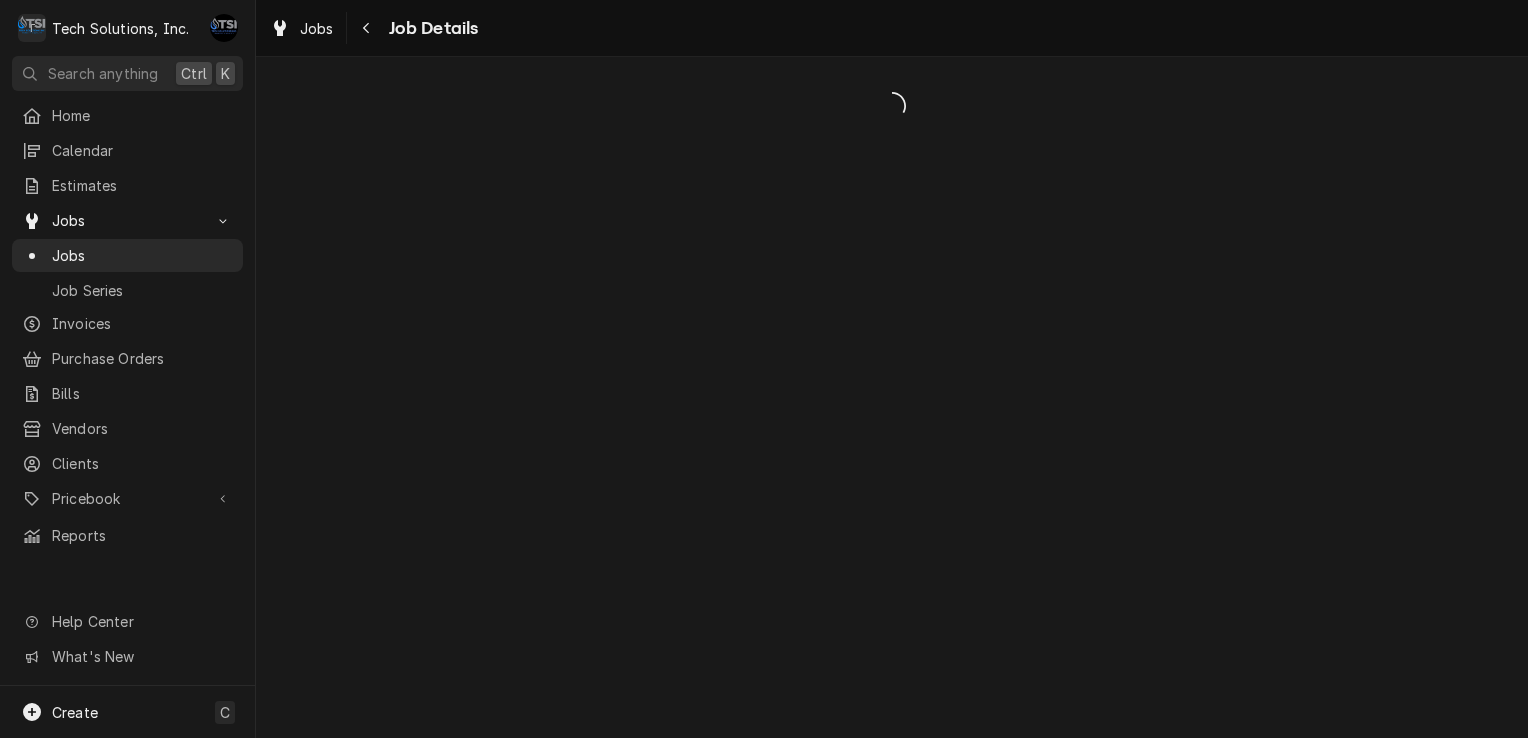 scroll, scrollTop: 0, scrollLeft: 0, axis: both 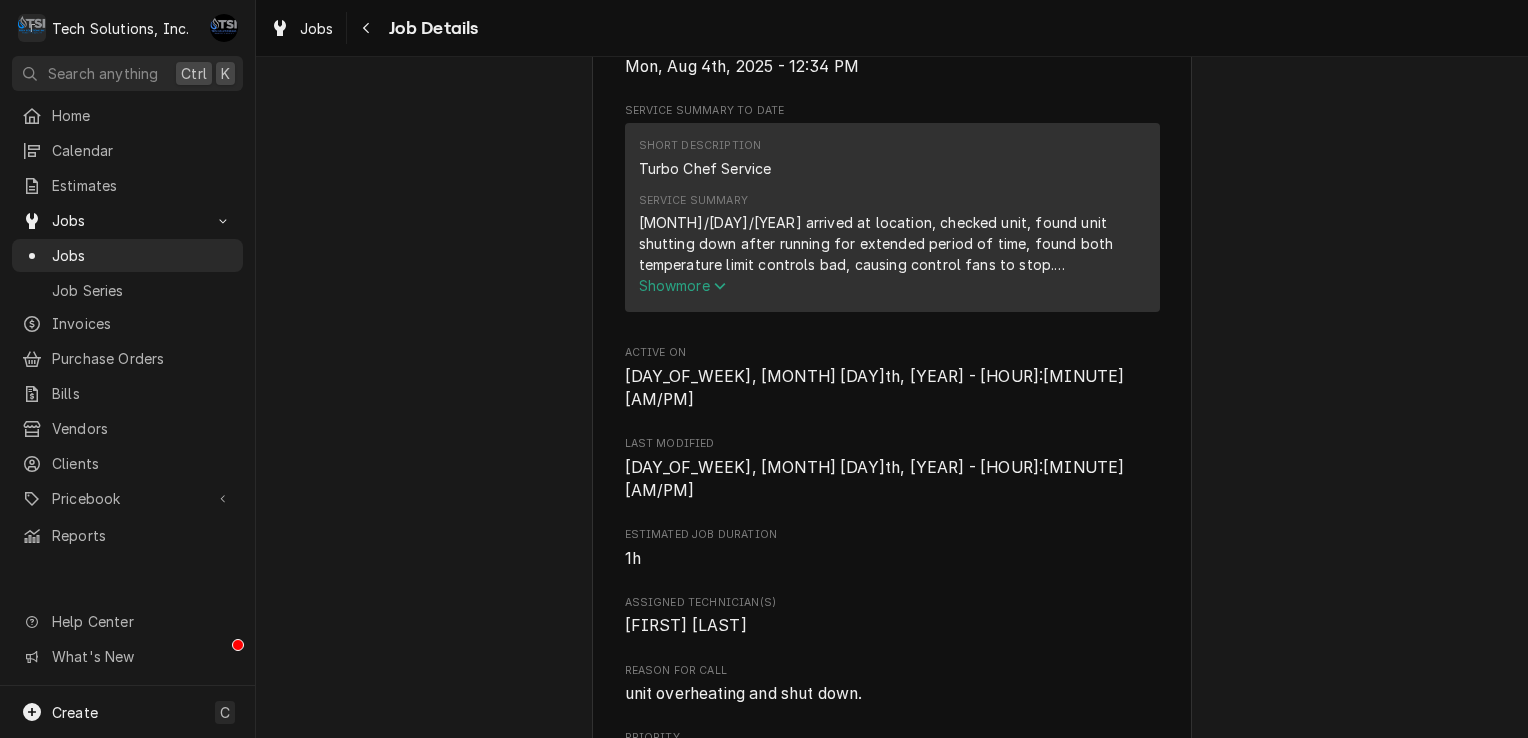 click on "Show  more" at bounding box center (683, 285) 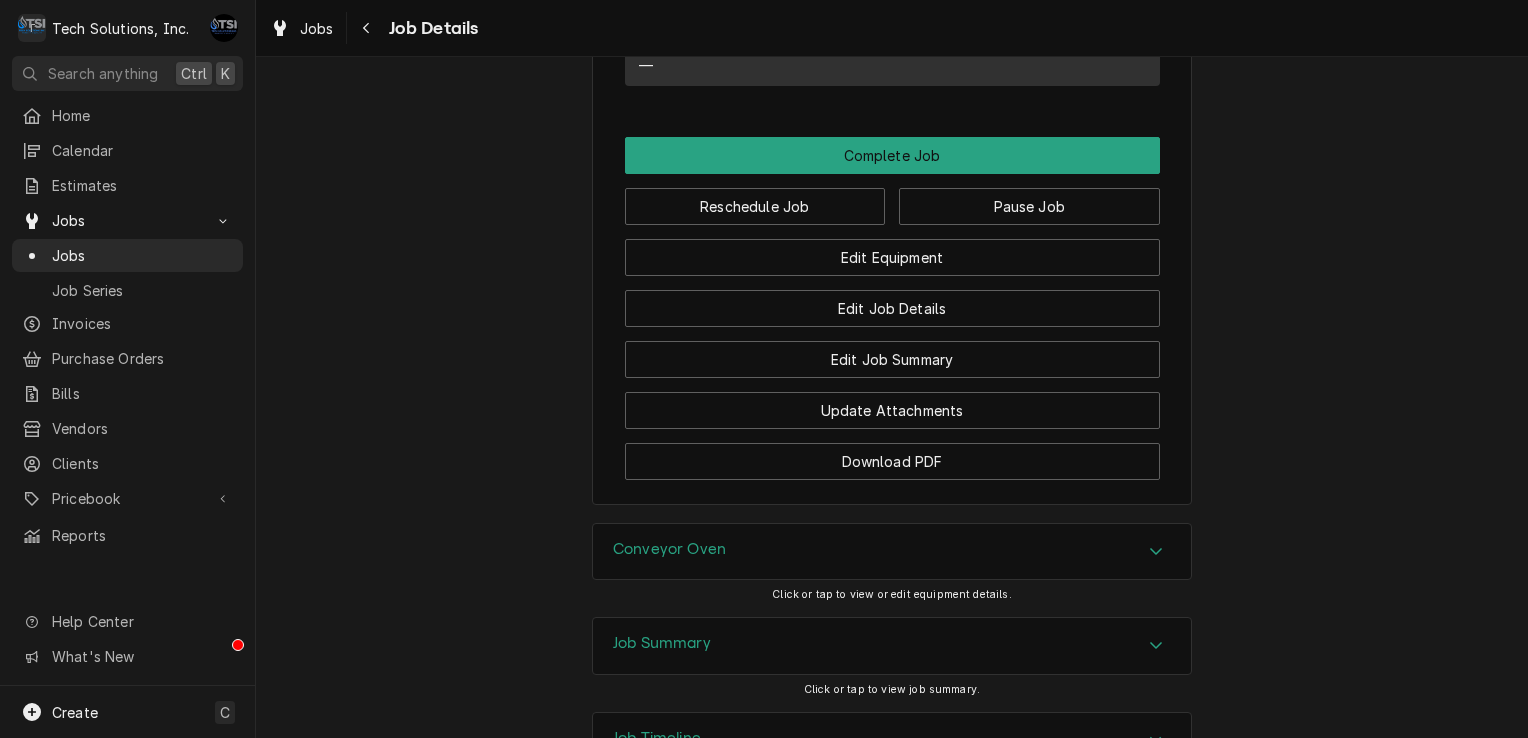 scroll, scrollTop: 2609, scrollLeft: 0, axis: vertical 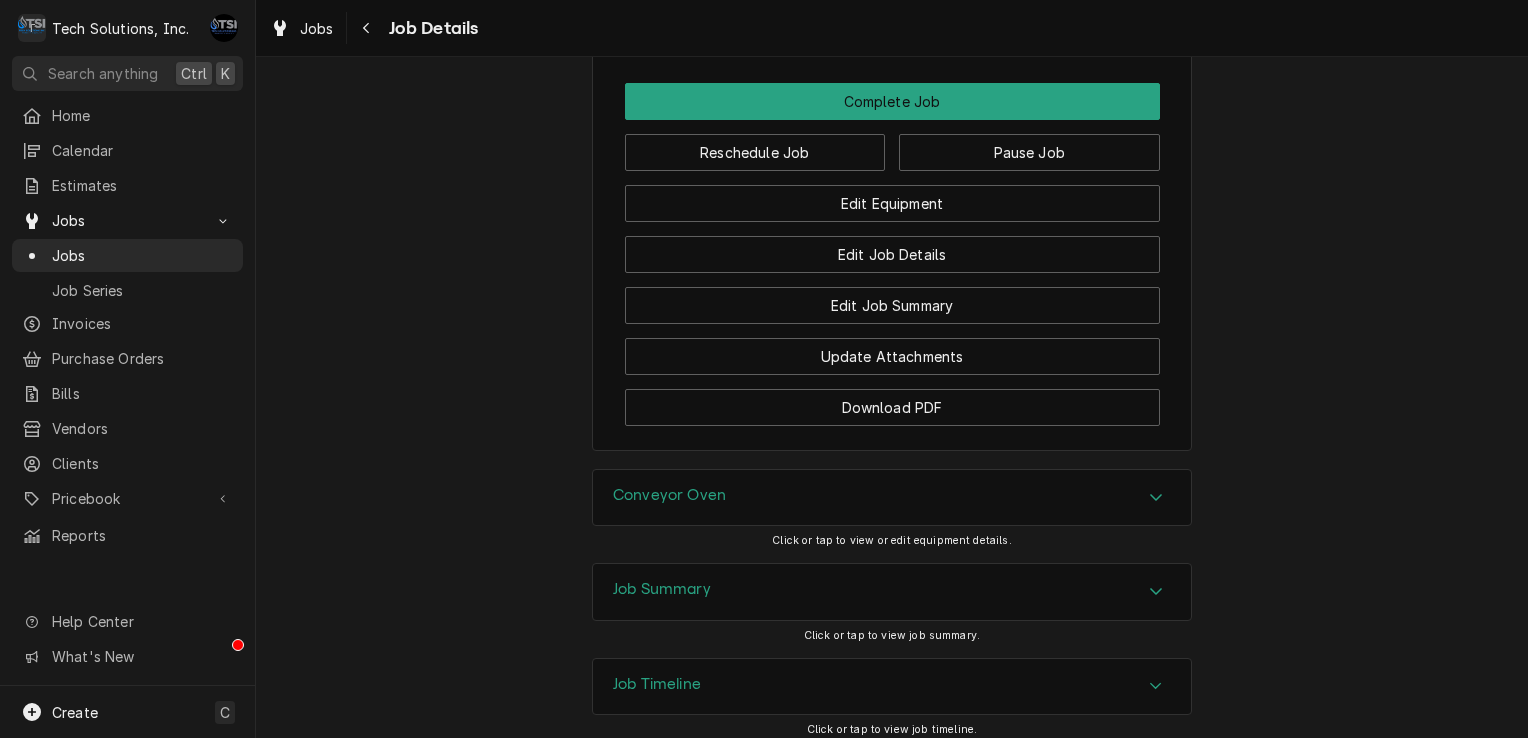 click on "Job Summary" at bounding box center [892, 592] 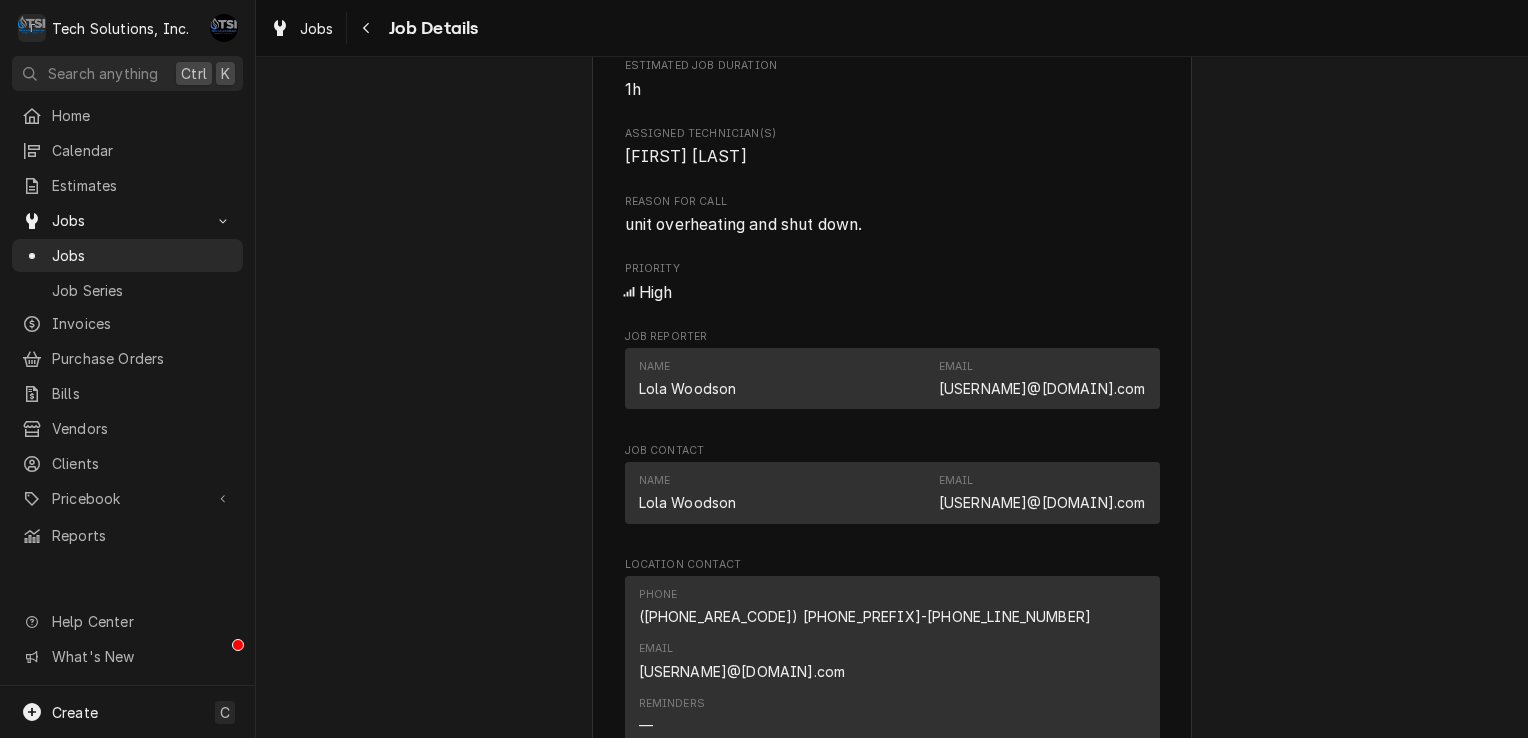 scroll, scrollTop: 1556, scrollLeft: 0, axis: vertical 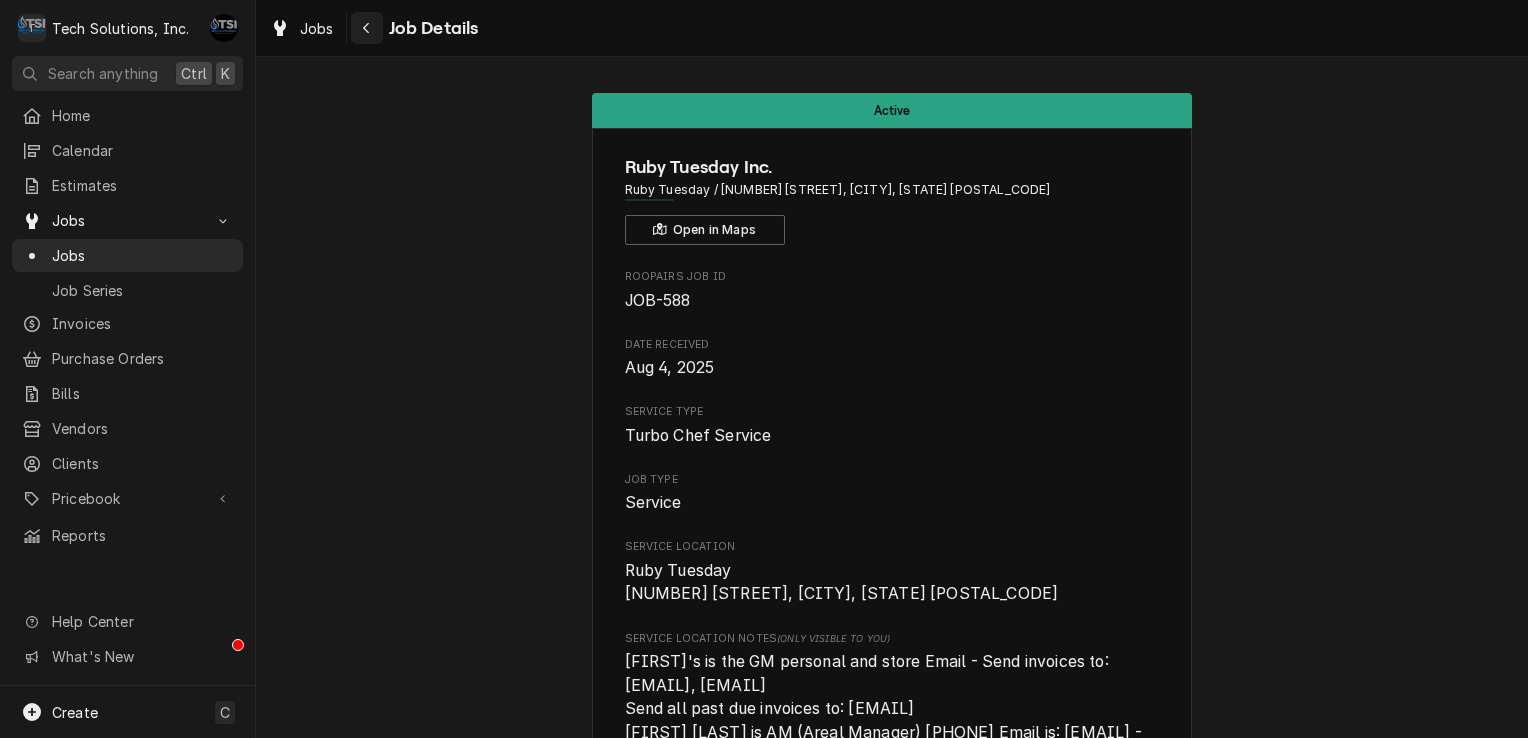 click 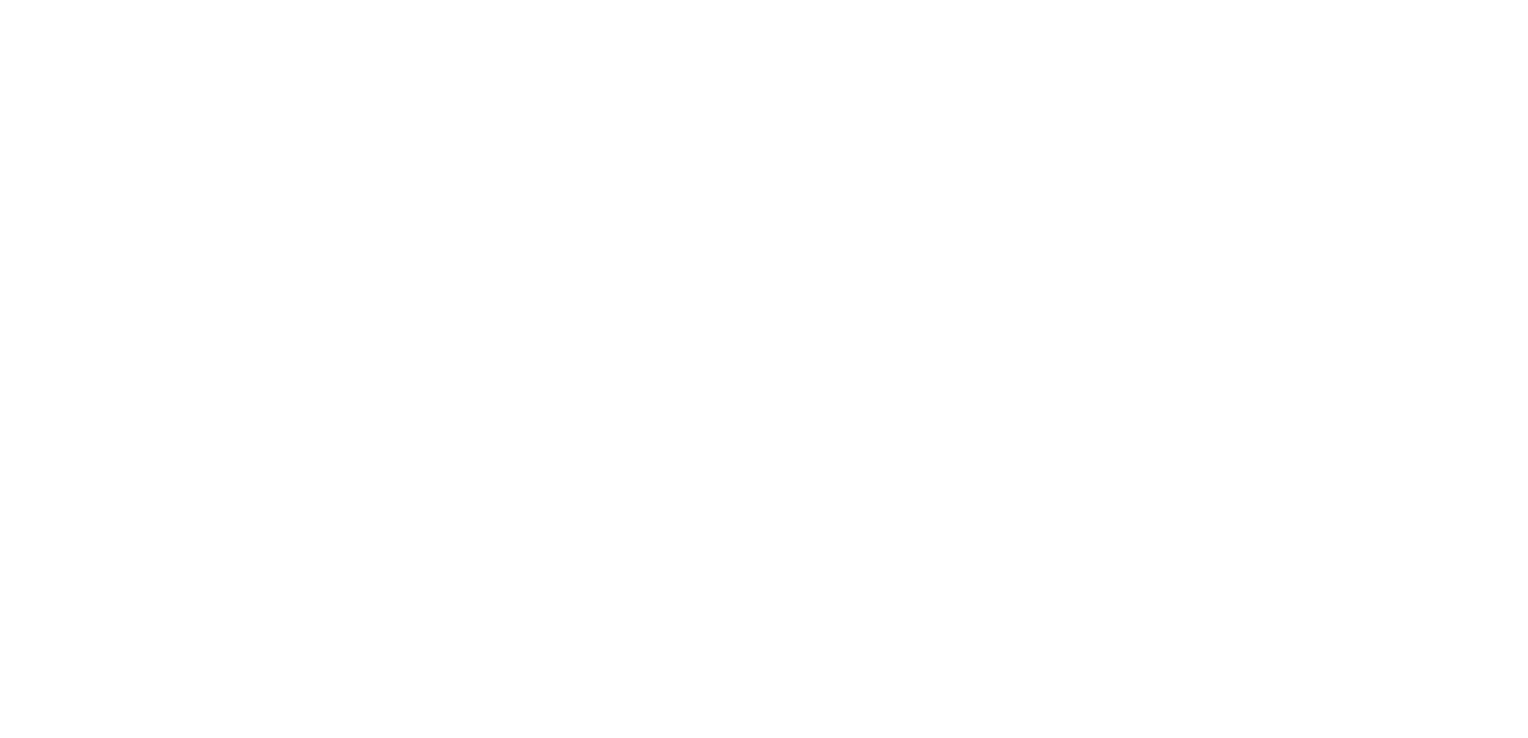 scroll, scrollTop: 0, scrollLeft: 0, axis: both 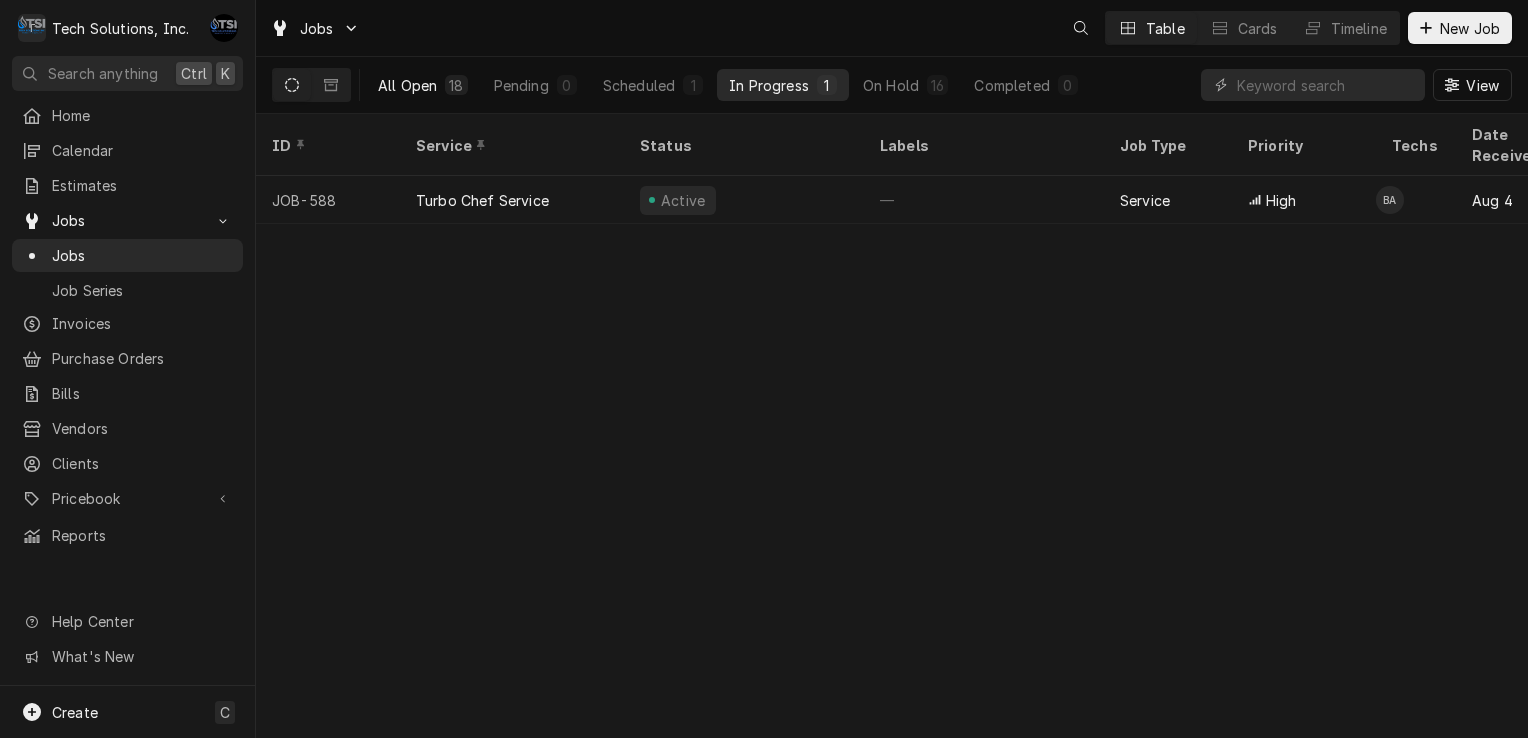 click on "All Open" at bounding box center [407, 85] 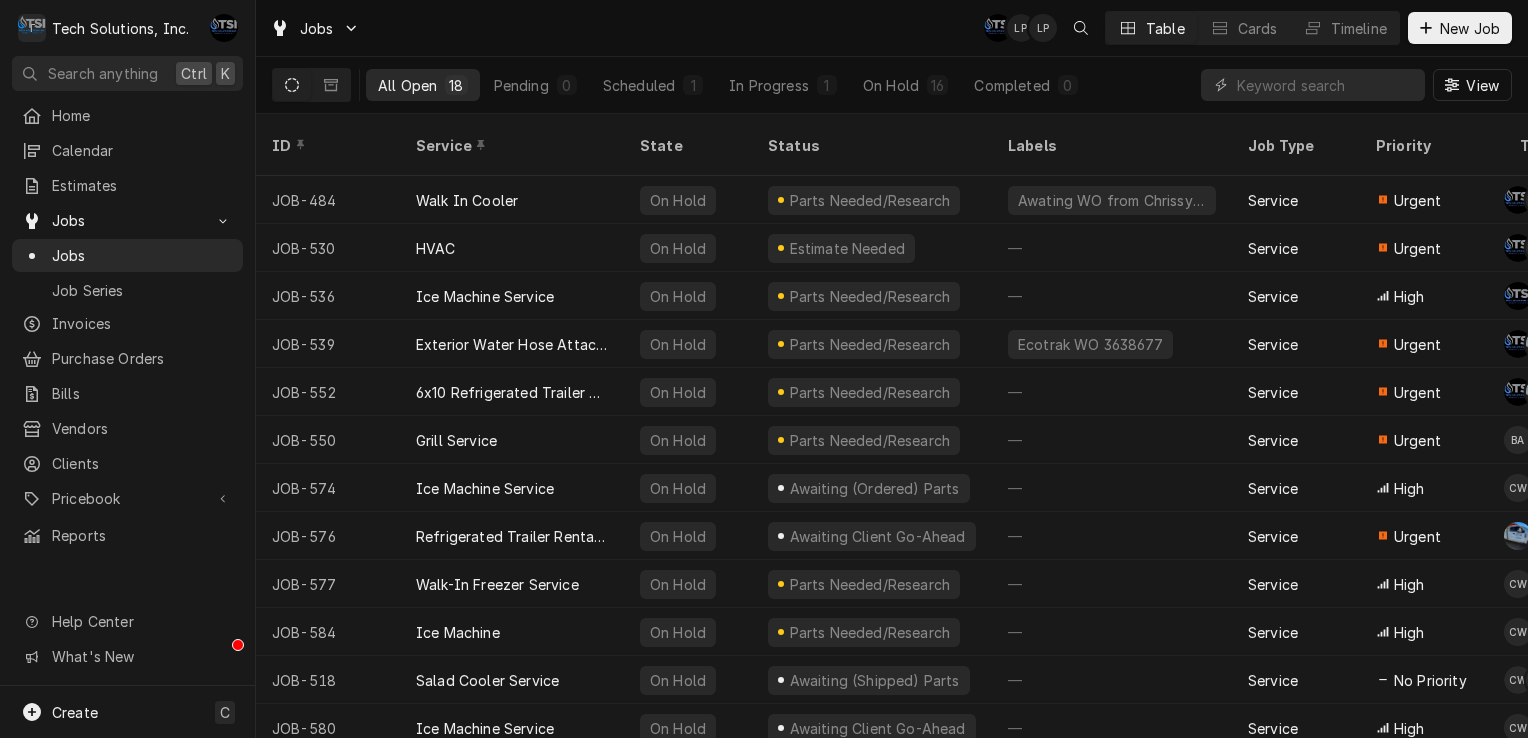 type 